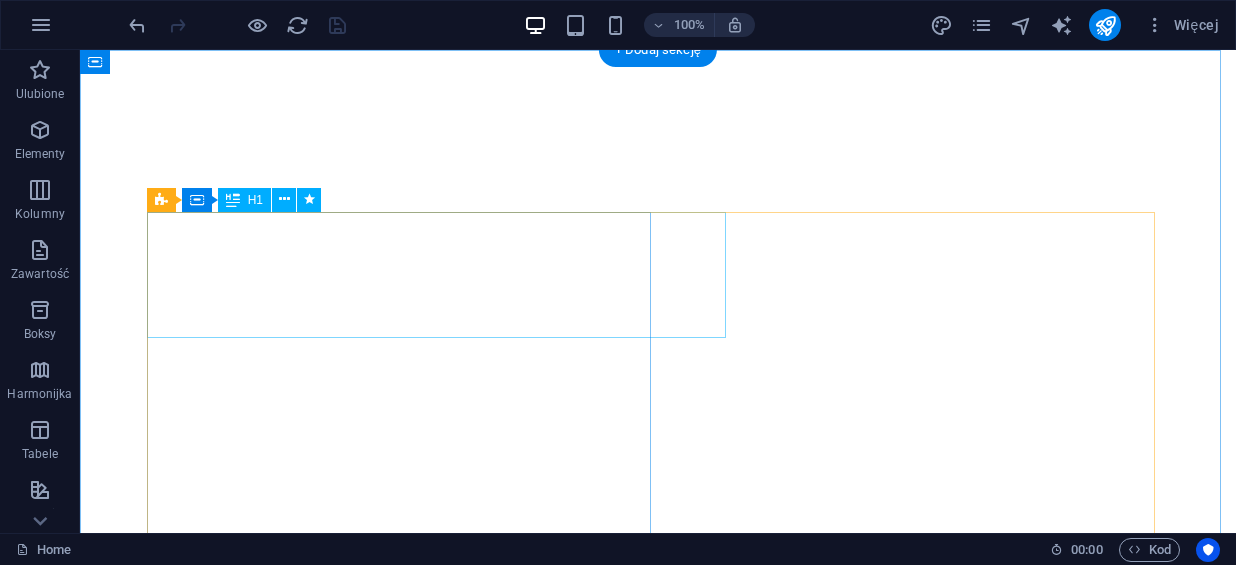 scroll, scrollTop: 0, scrollLeft: 0, axis: both 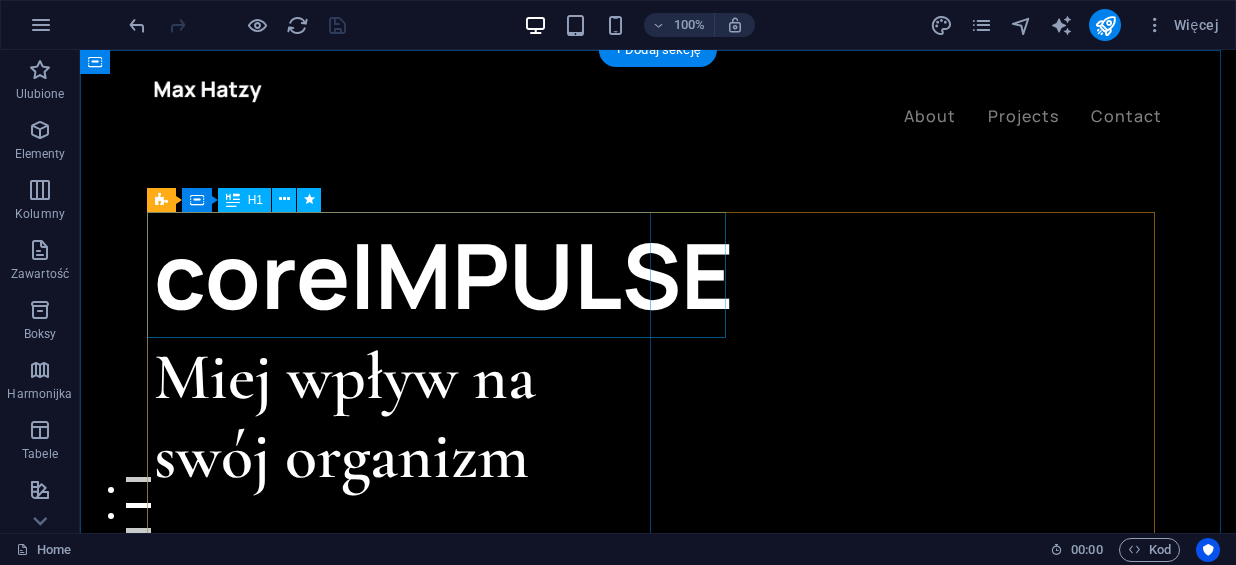 click on "coreIMPULSE" at bounding box center (406, 275) 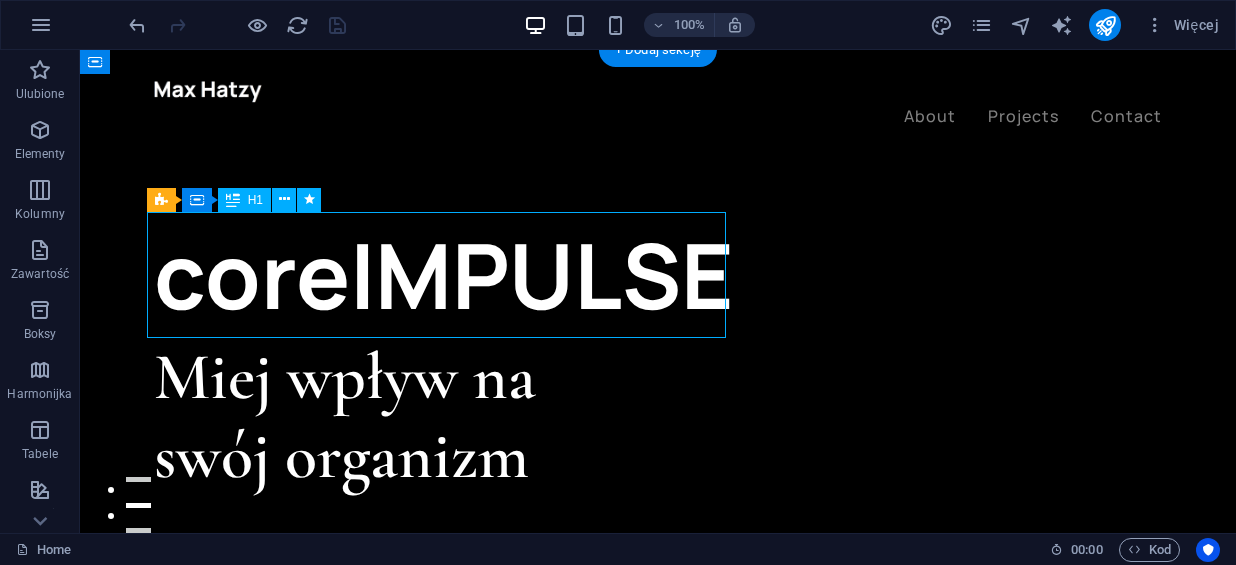 click on "coreIMPULSE" at bounding box center [406, 275] 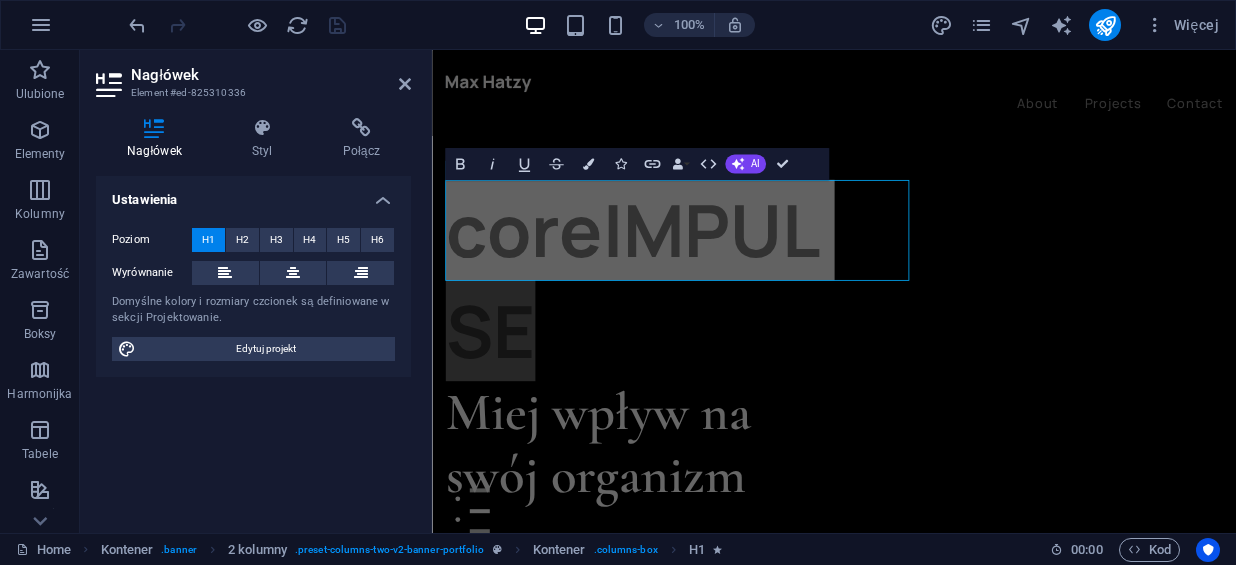 click on "Poziom H1 H2 H3 H4 H5 H6 Wyrównanie Domyślne kolory i rozmiary czcionek są definiowane w sekcji Projektowanie. Edytuj projekt" at bounding box center [253, 294] 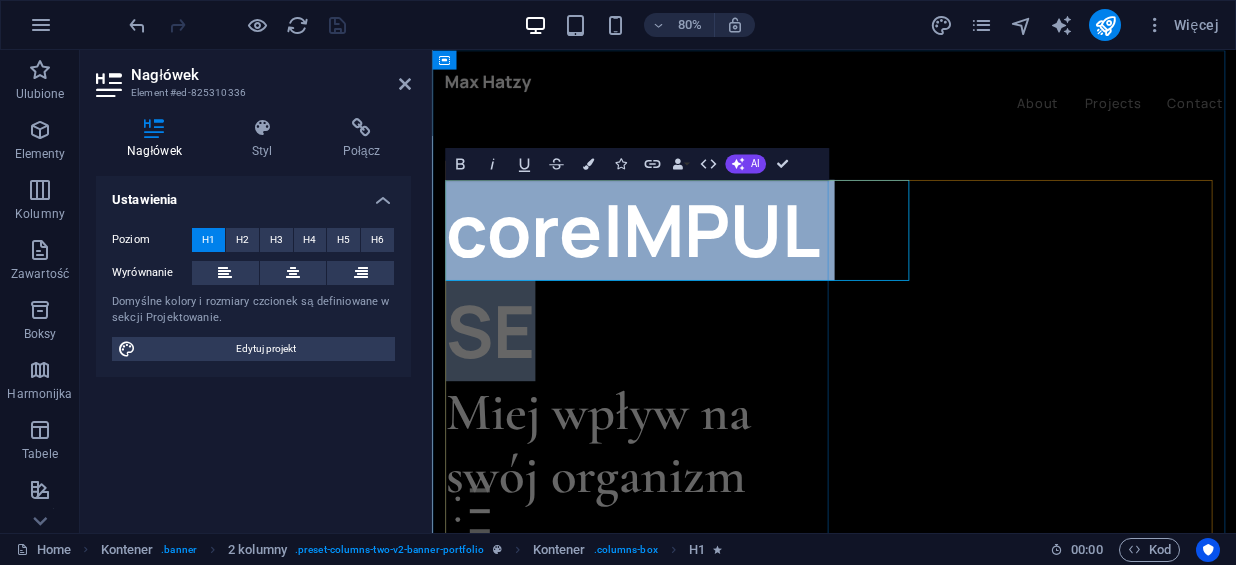 click on "coreIMPULSE" at bounding box center (691, 338) 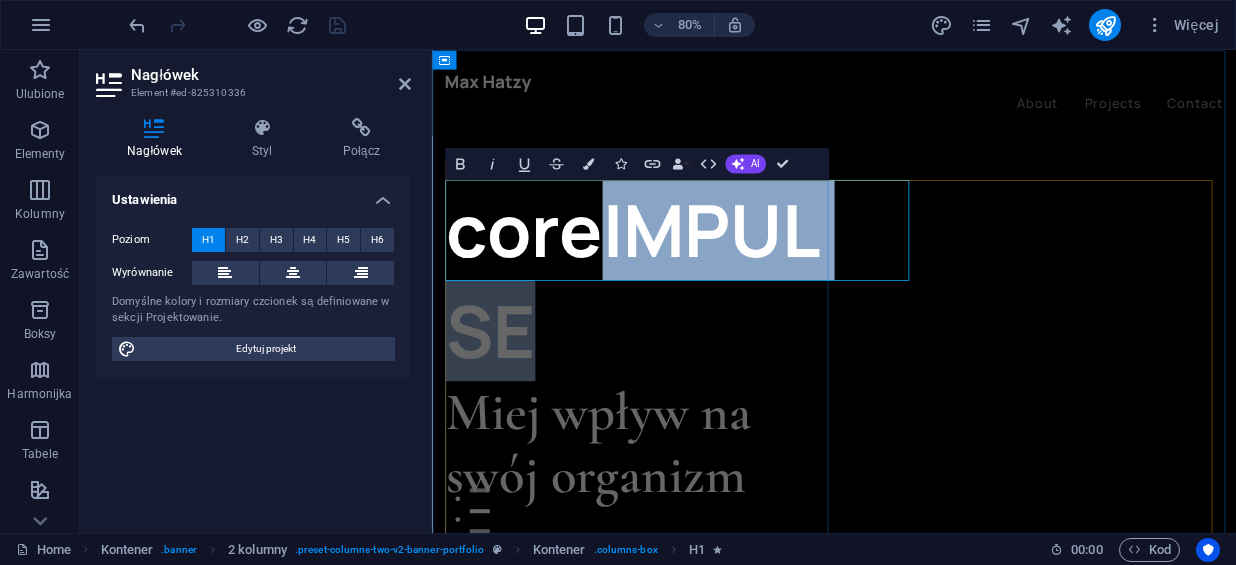 drag, startPoint x: 648, startPoint y: 281, endPoint x: 1019, endPoint y: 308, distance: 371.98117 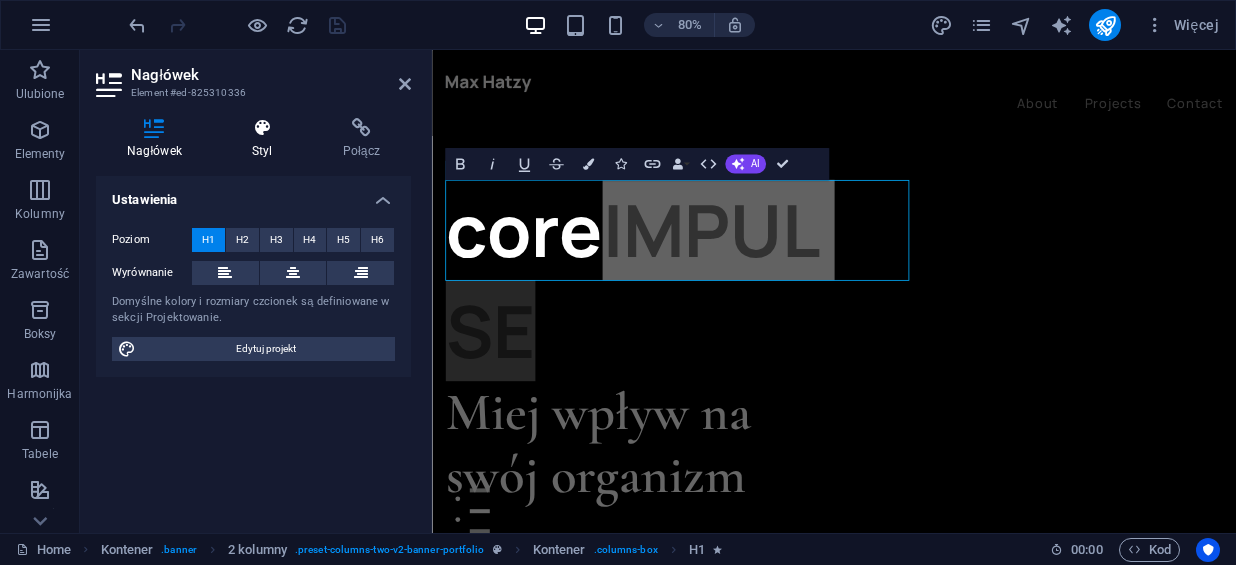 click on "Styl" at bounding box center [266, 139] 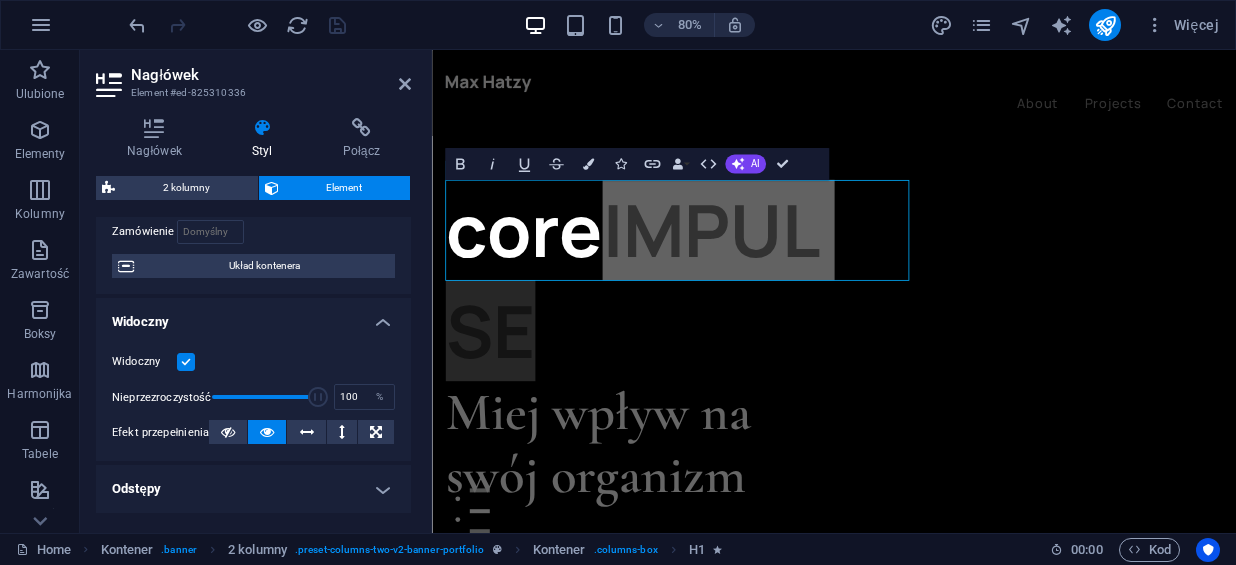 scroll, scrollTop: 129, scrollLeft: 0, axis: vertical 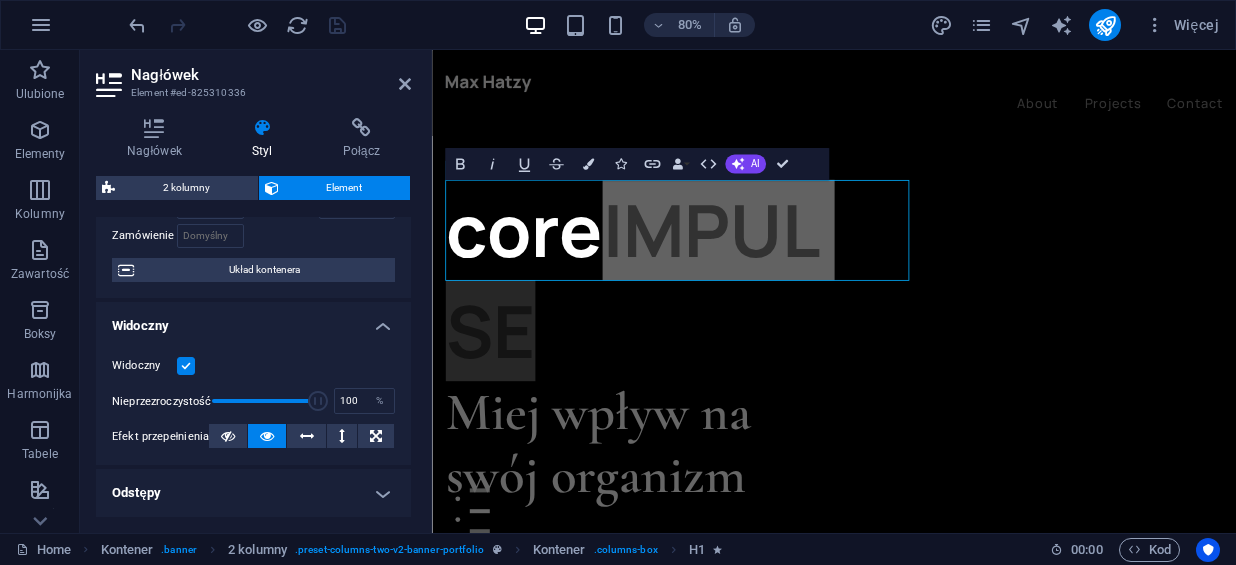 drag, startPoint x: 411, startPoint y: 281, endPoint x: 395, endPoint y: 372, distance: 92.39589 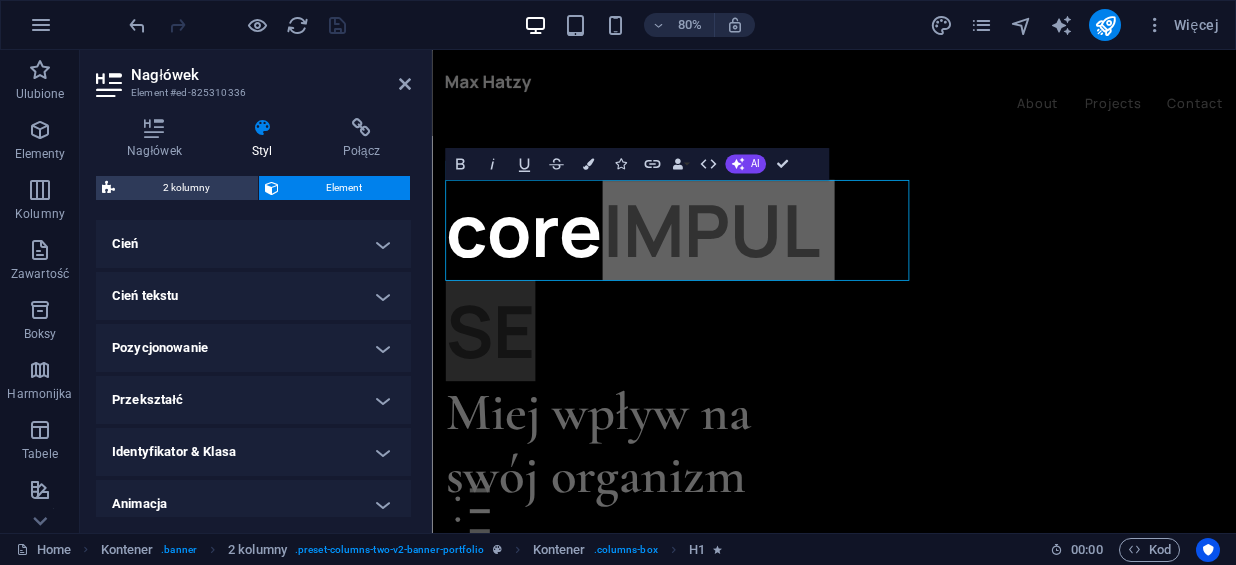 scroll, scrollTop: 544, scrollLeft: 0, axis: vertical 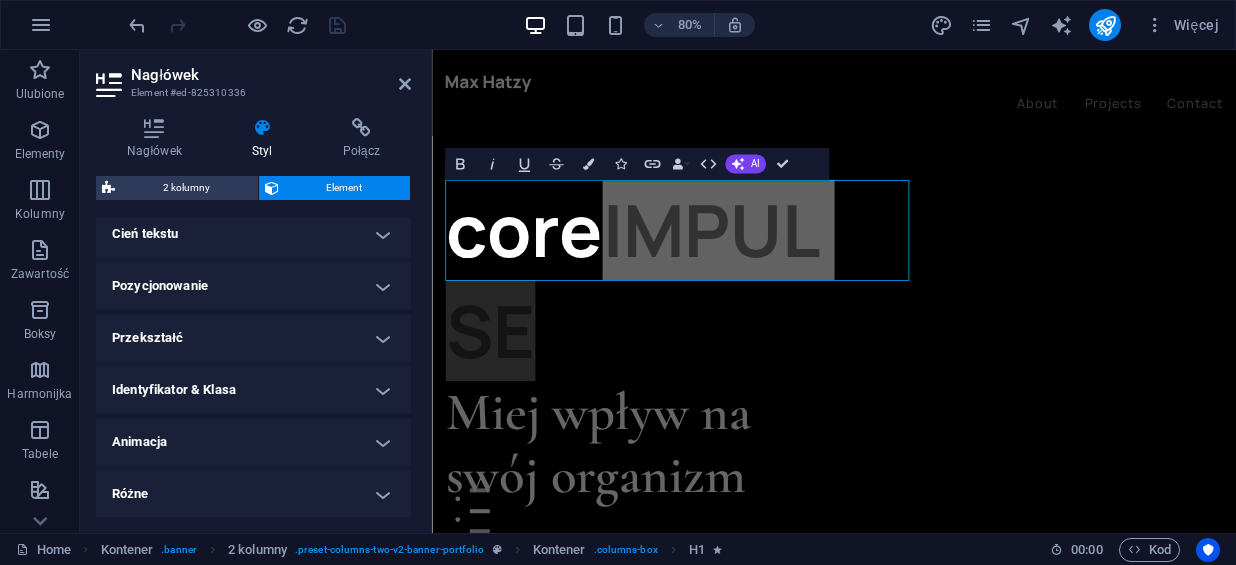 click on "Różne" at bounding box center (253, 494) 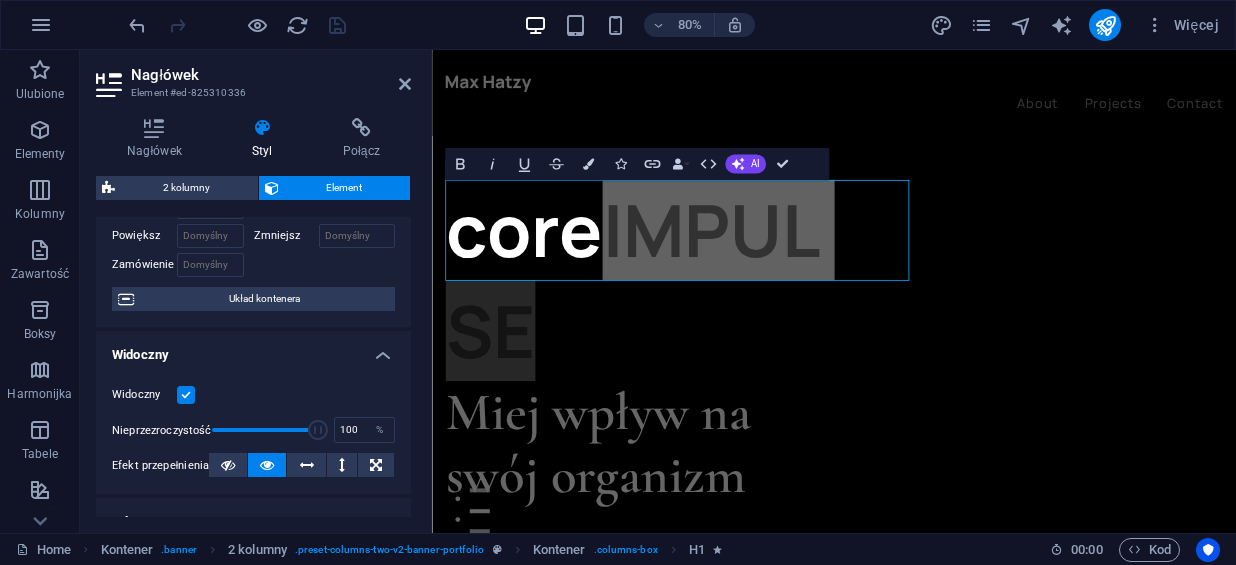 scroll, scrollTop: 105, scrollLeft: 0, axis: vertical 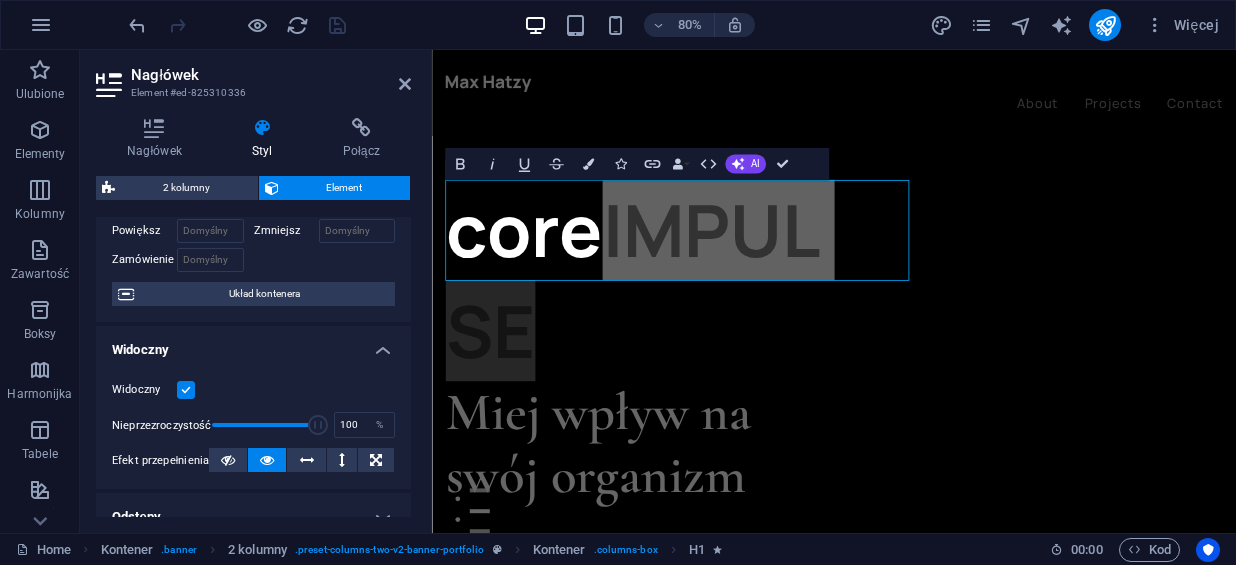 drag, startPoint x: 408, startPoint y: 421, endPoint x: 35, endPoint y: 294, distance: 394.02792 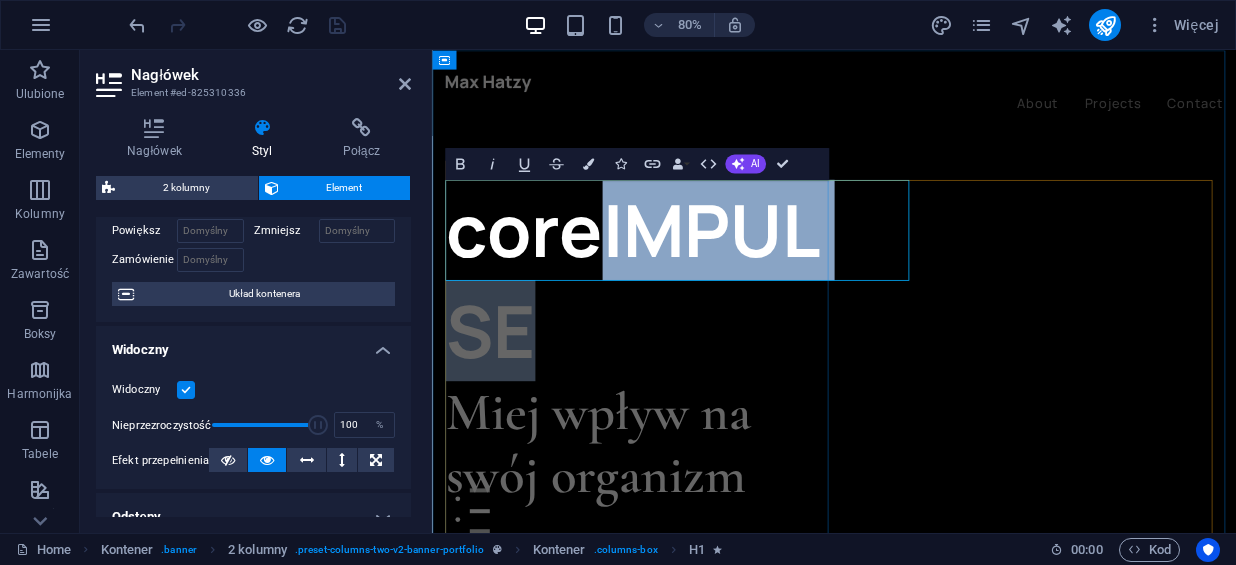 click on "coreIMPULSE" at bounding box center (691, 338) 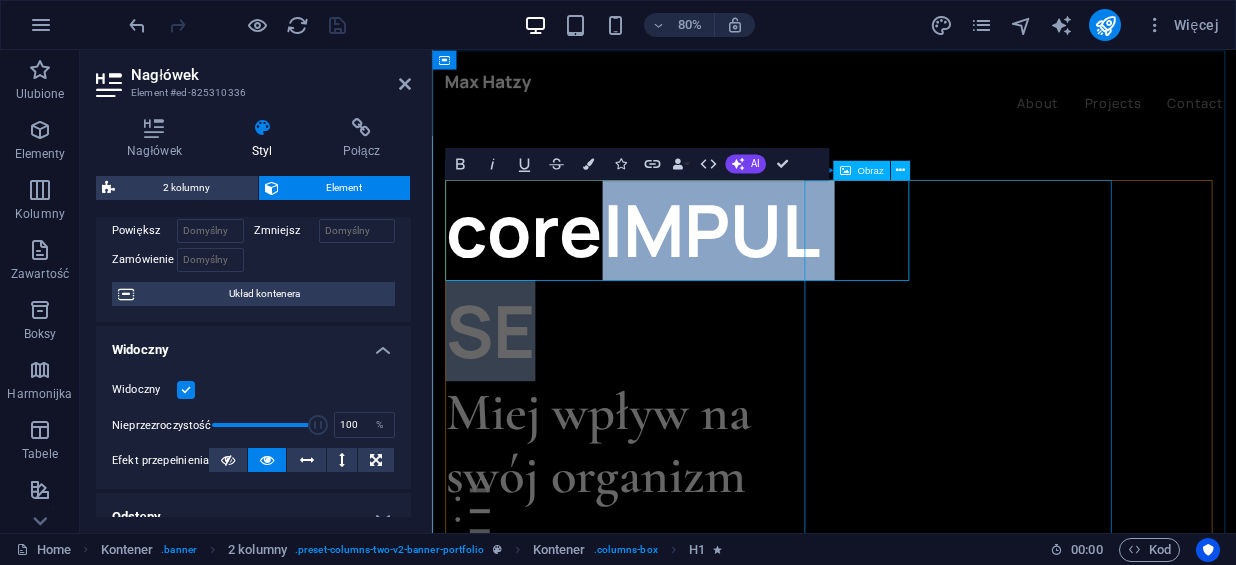 drag, startPoint x: 645, startPoint y: 270, endPoint x: 1121, endPoint y: 279, distance: 476.08508 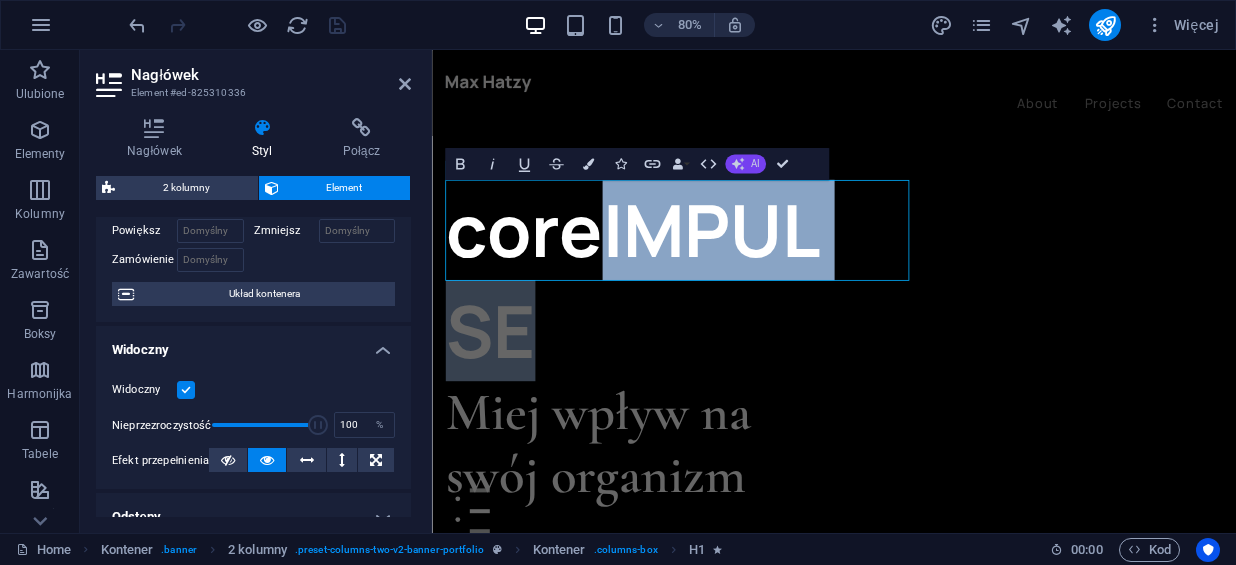 click on "AI" at bounding box center [745, 163] 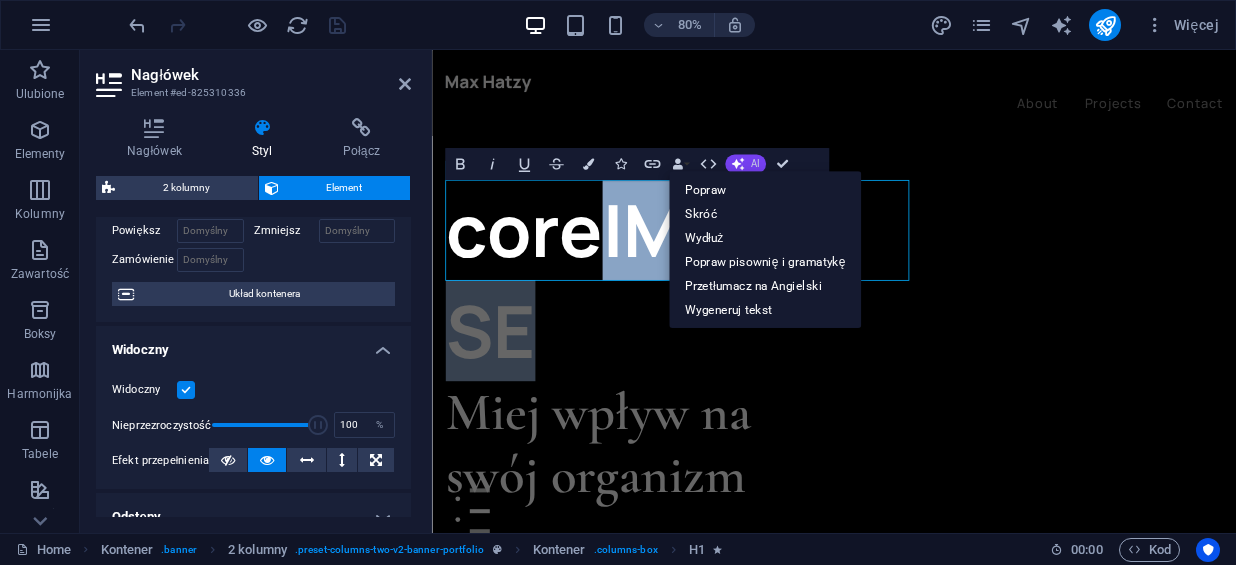 click on "AI" at bounding box center [745, 163] 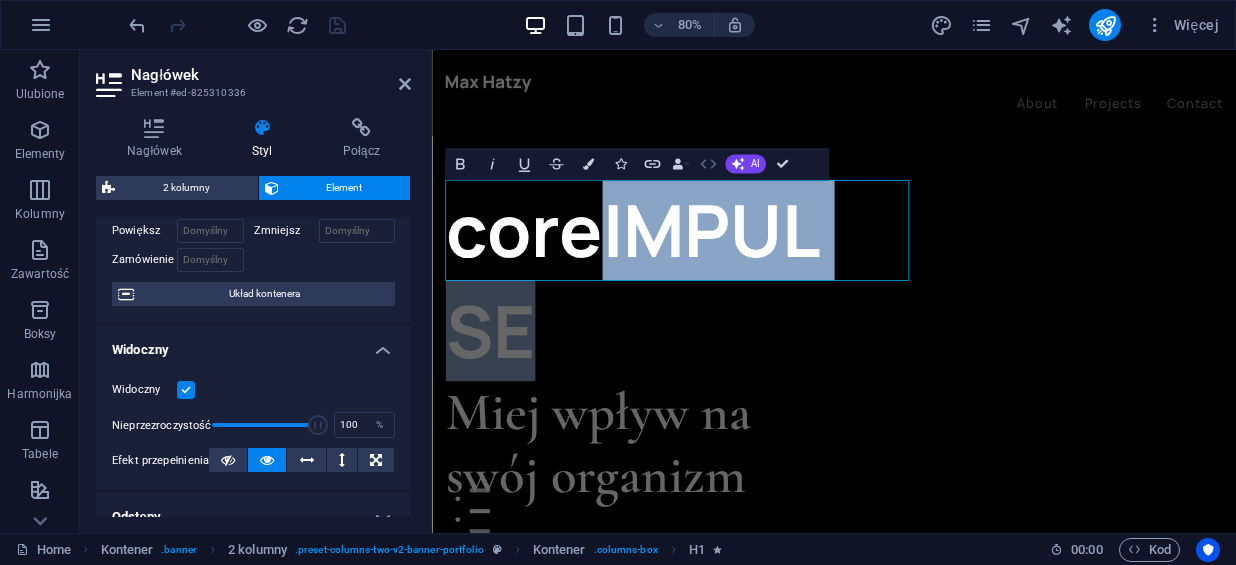 click 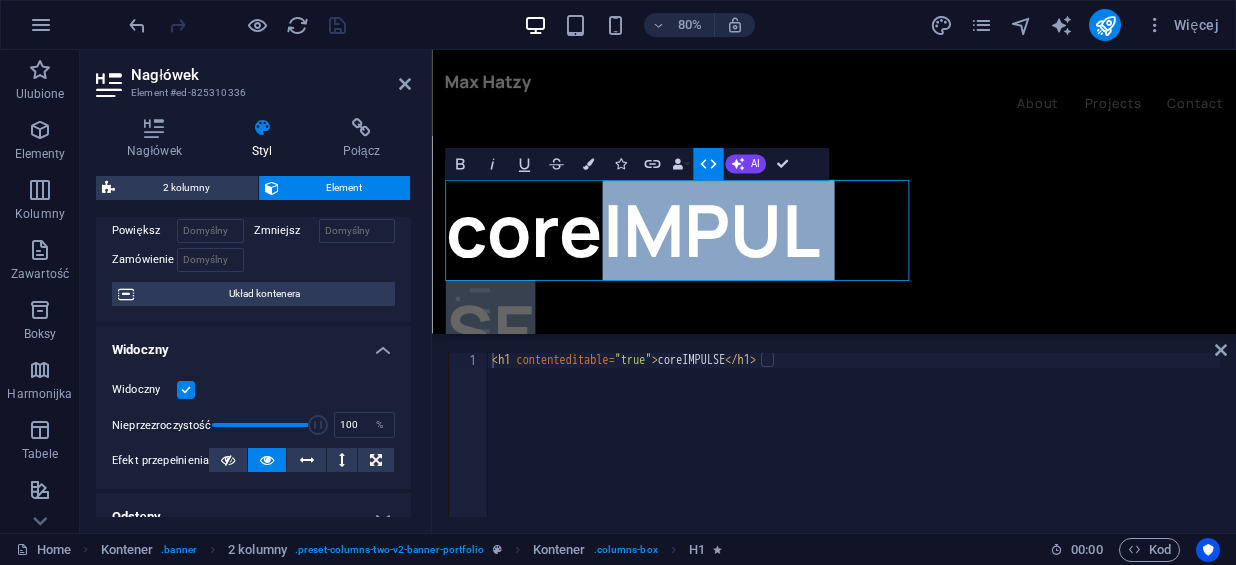 type 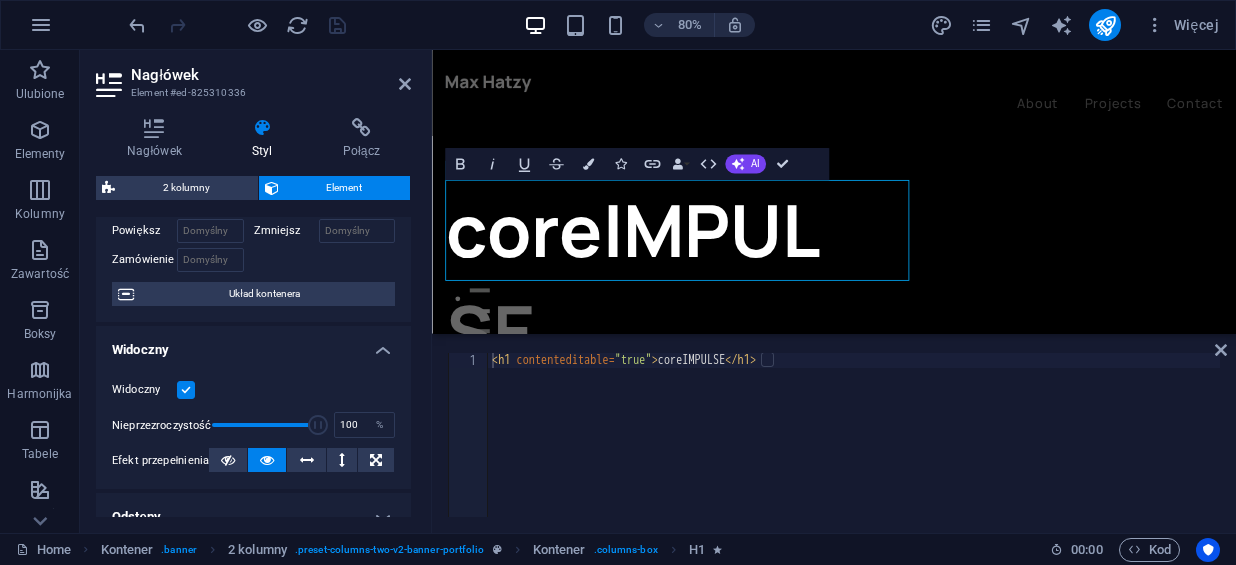 click on "< h1   contenteditable = "true" > coreIMPULSE </ h1 >" at bounding box center [854, 450] 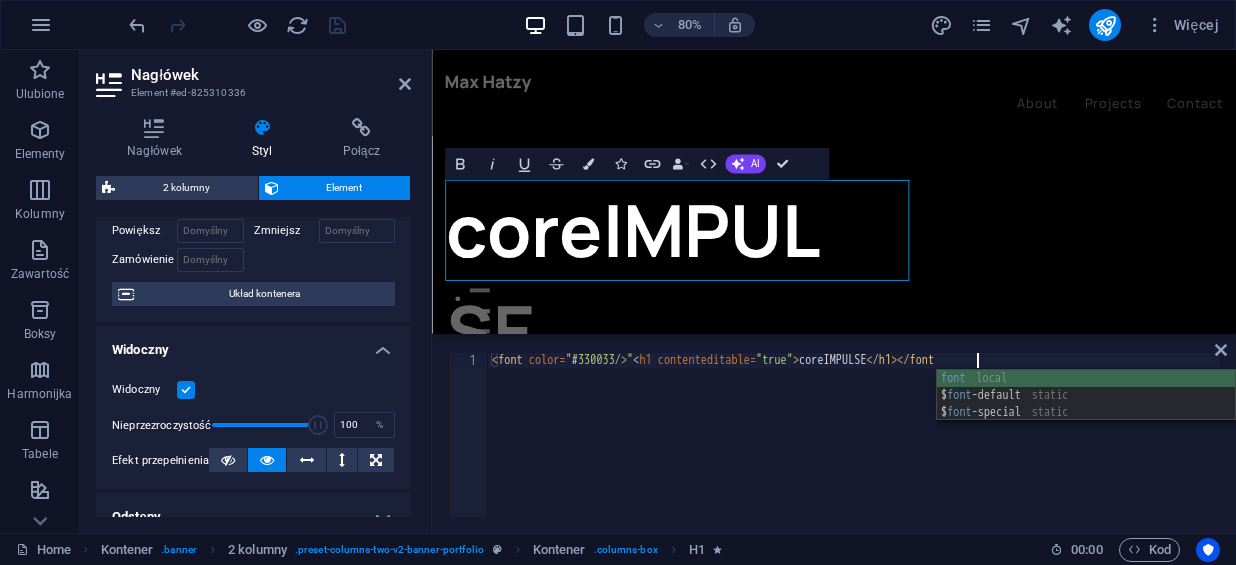 scroll, scrollTop: 0, scrollLeft: 38, axis: horizontal 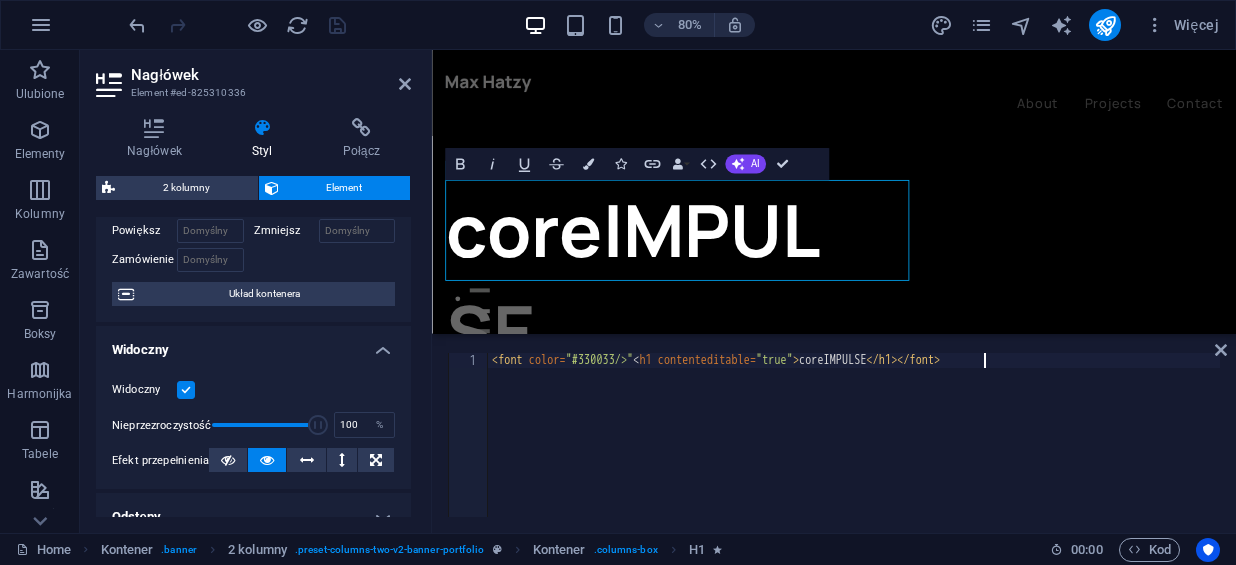 click on "< font   color = "#330033/>" < h1   contenteditable = "true" > coreIMPULSE </ h1 > </ font >" at bounding box center (854, 450) 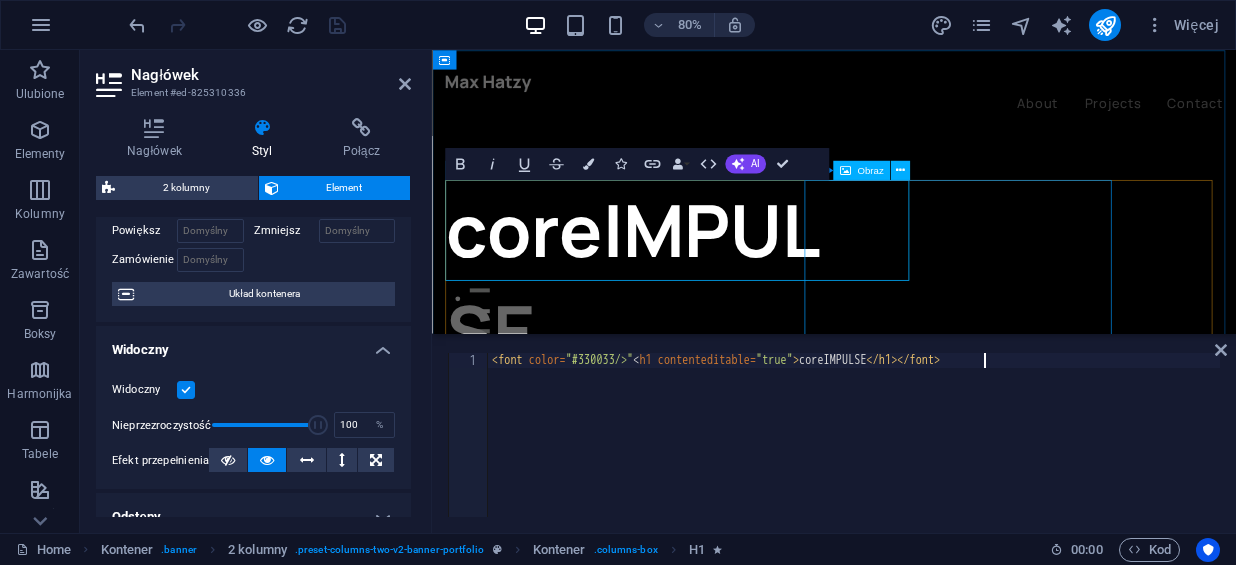 type on "<font color="#330033/>"<h1 contenteditable="true">coreIMPULSE</h1></font>" 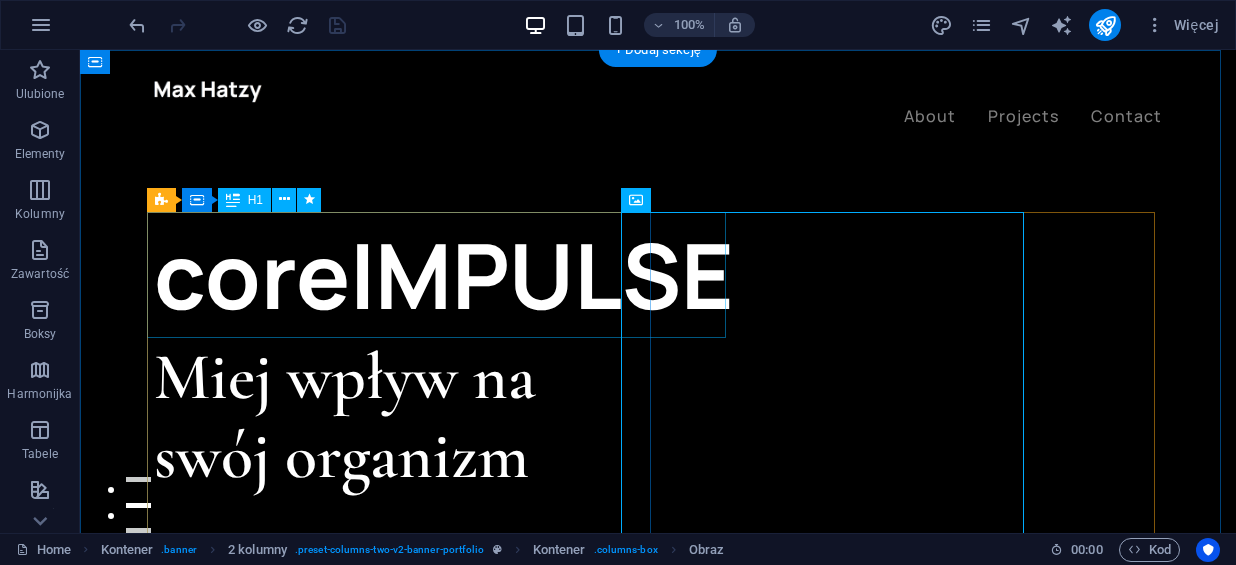 click on "coreIMPULSE" at bounding box center [406, 275] 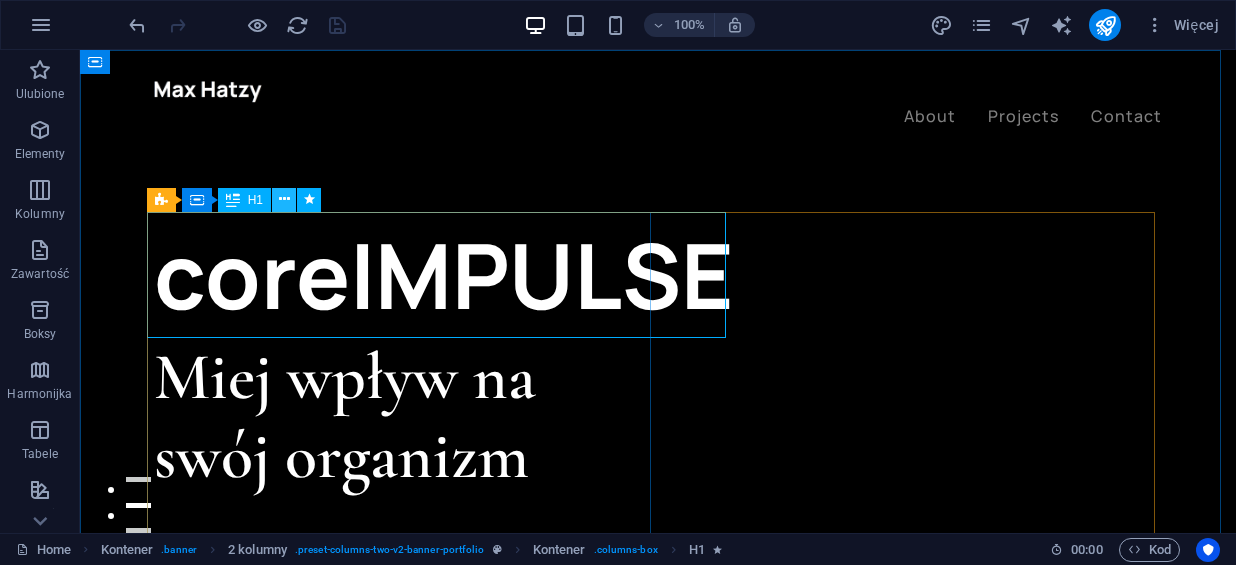 click at bounding box center [284, 199] 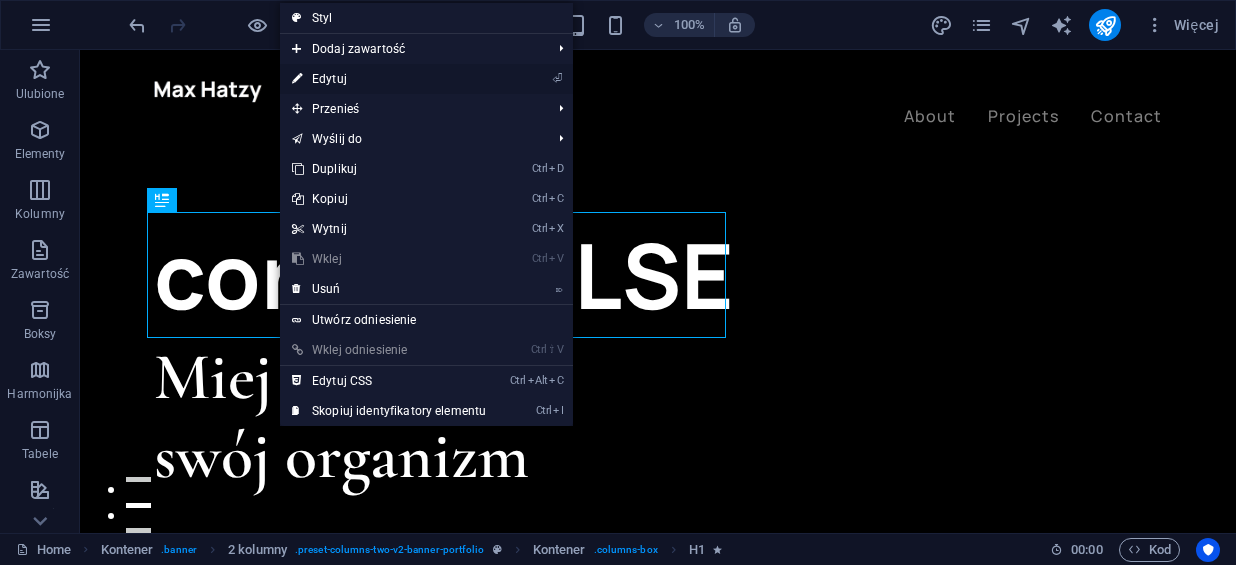 click on "⏎  Edytuj" at bounding box center (389, 79) 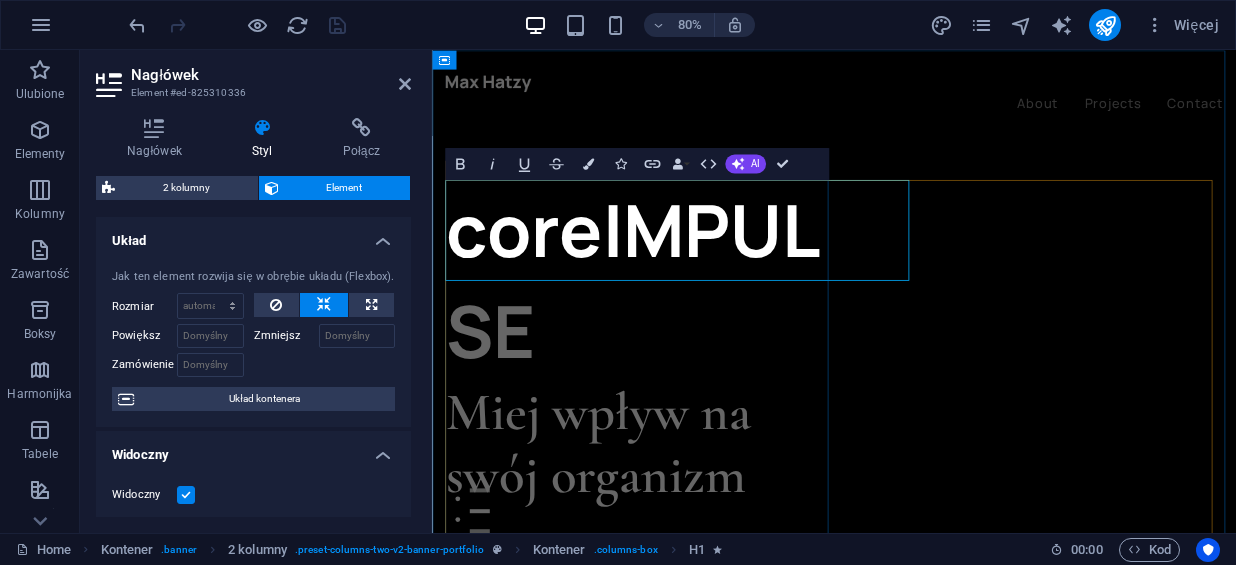 click on "coreIMPULSE" at bounding box center [691, 338] 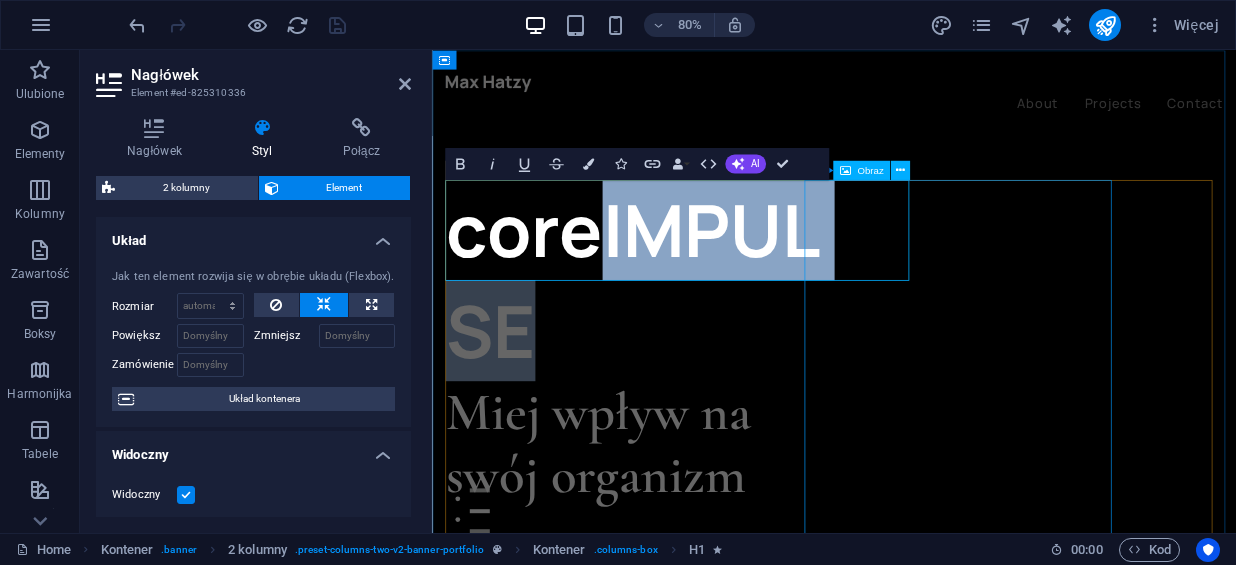 drag, startPoint x: 647, startPoint y: 272, endPoint x: 1118, endPoint y: 284, distance: 471.15283 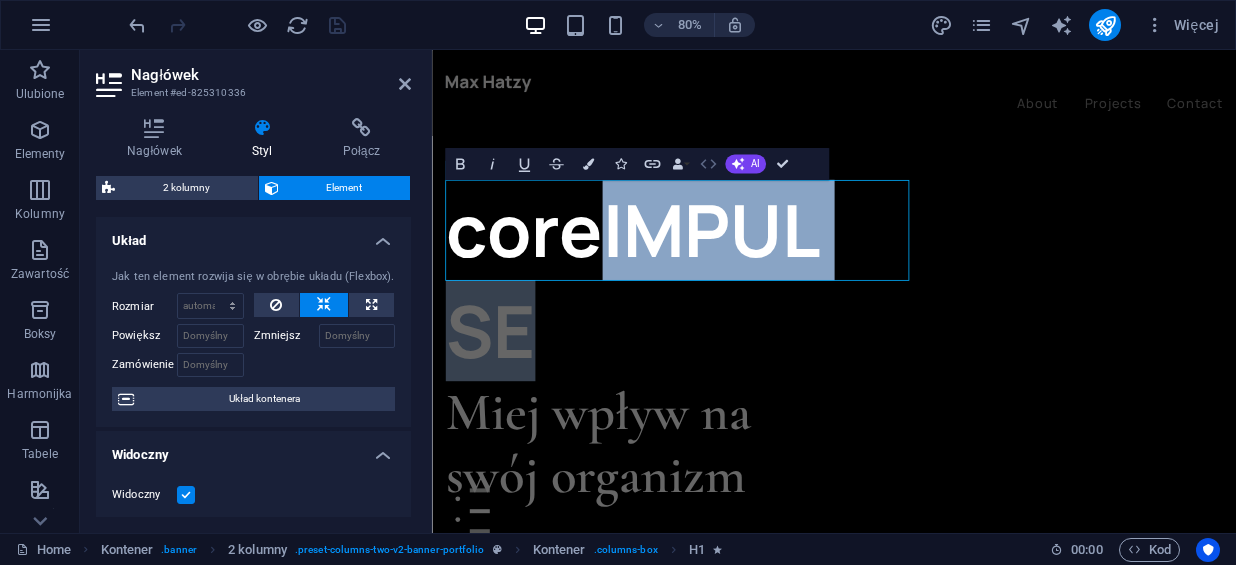 click 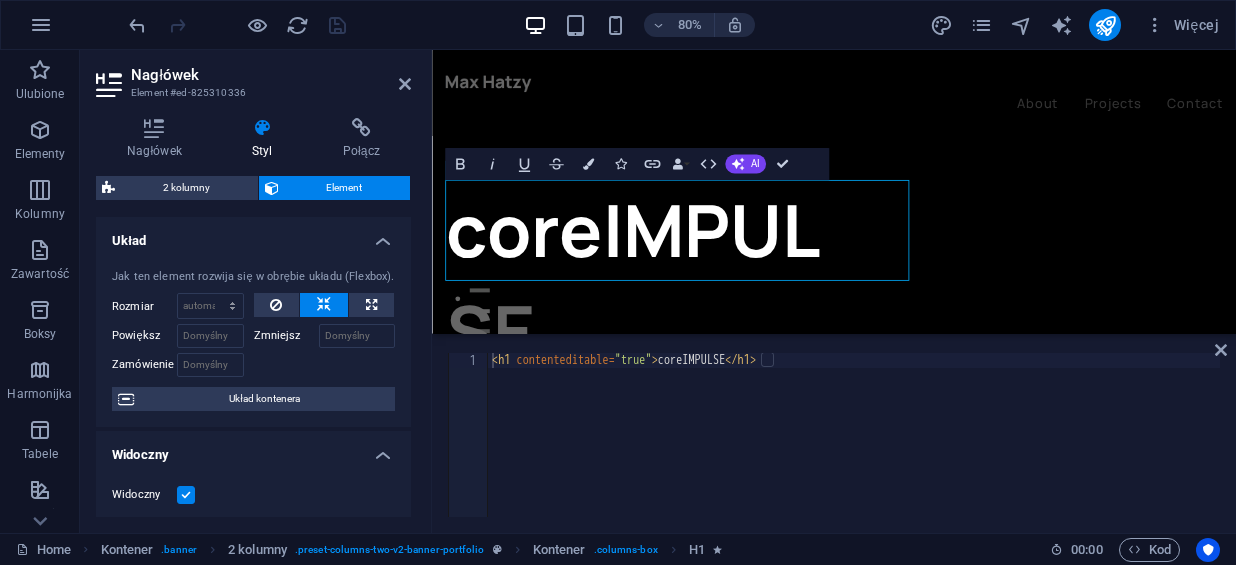 type on "<h1 contenteditable="true">coreIMPULSE</h1>" 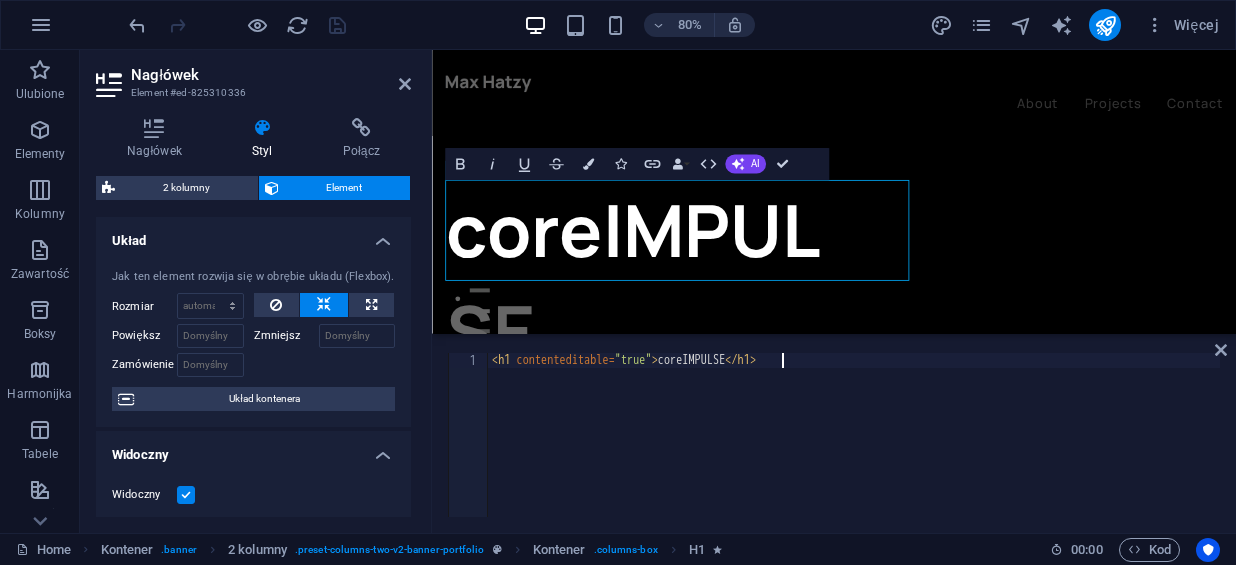click on "< h1   contenteditable = "true" > coreIMPULSE </ h1 >" at bounding box center [854, 450] 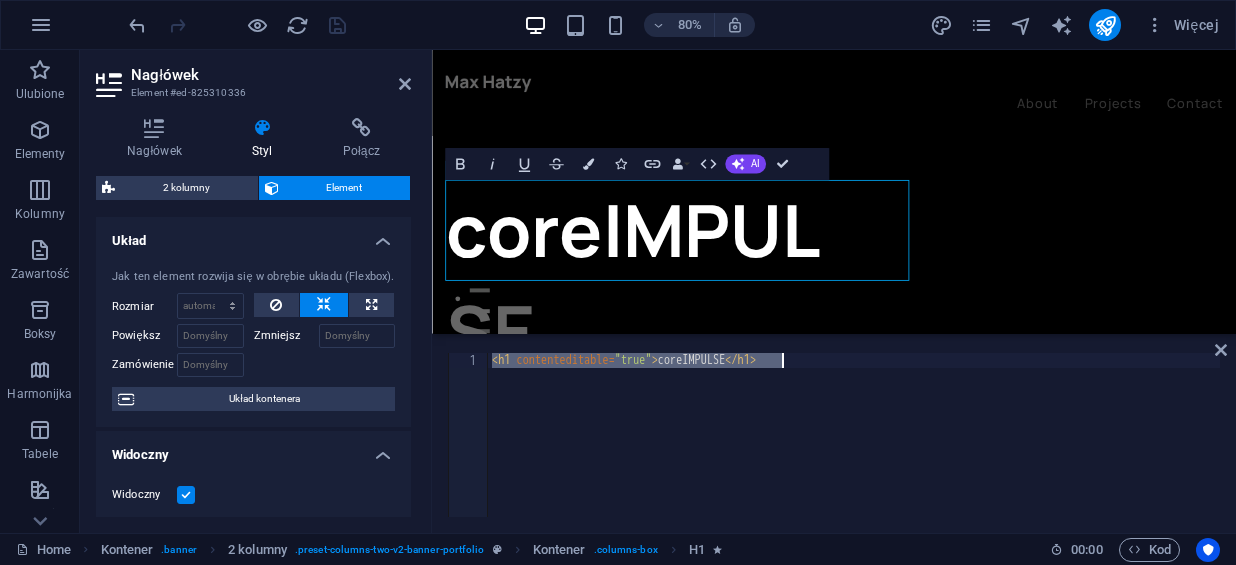 click on "< h1   contenteditable = "true" > coreIMPULSE </ h1 >" at bounding box center [854, 435] 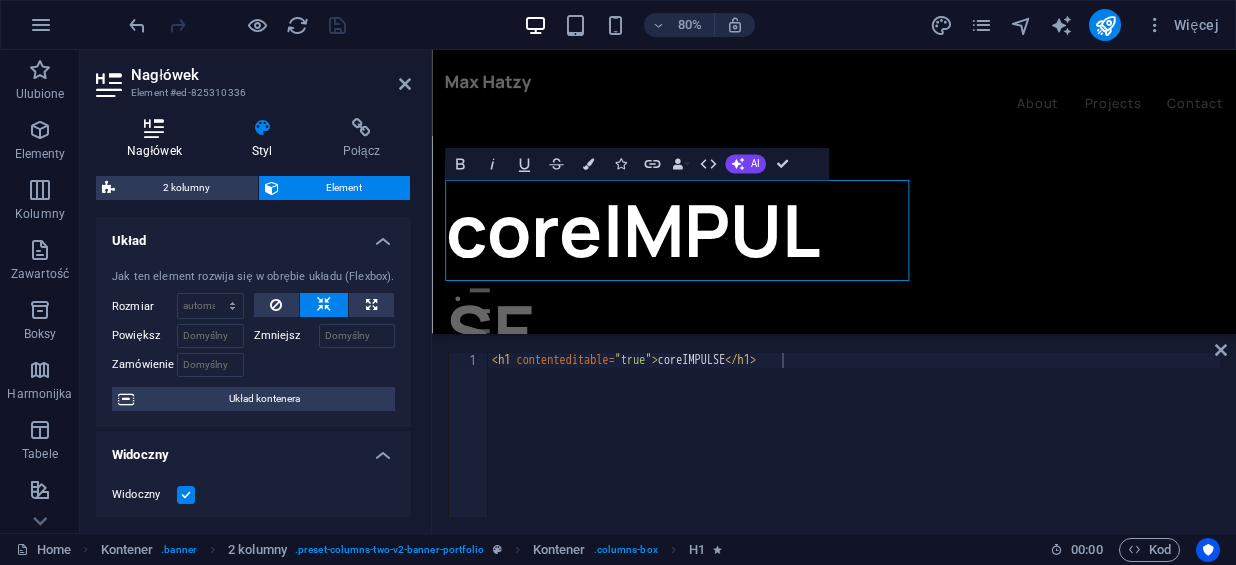 click on "Nagłówek" at bounding box center (158, 139) 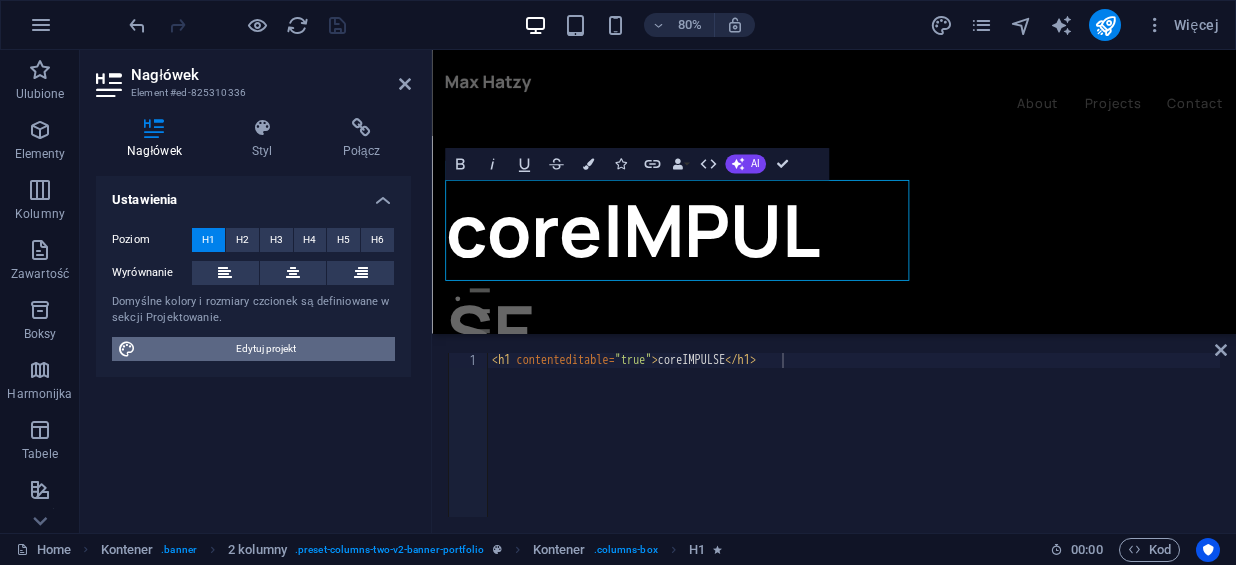click on "Edytuj projekt" at bounding box center (265, 349) 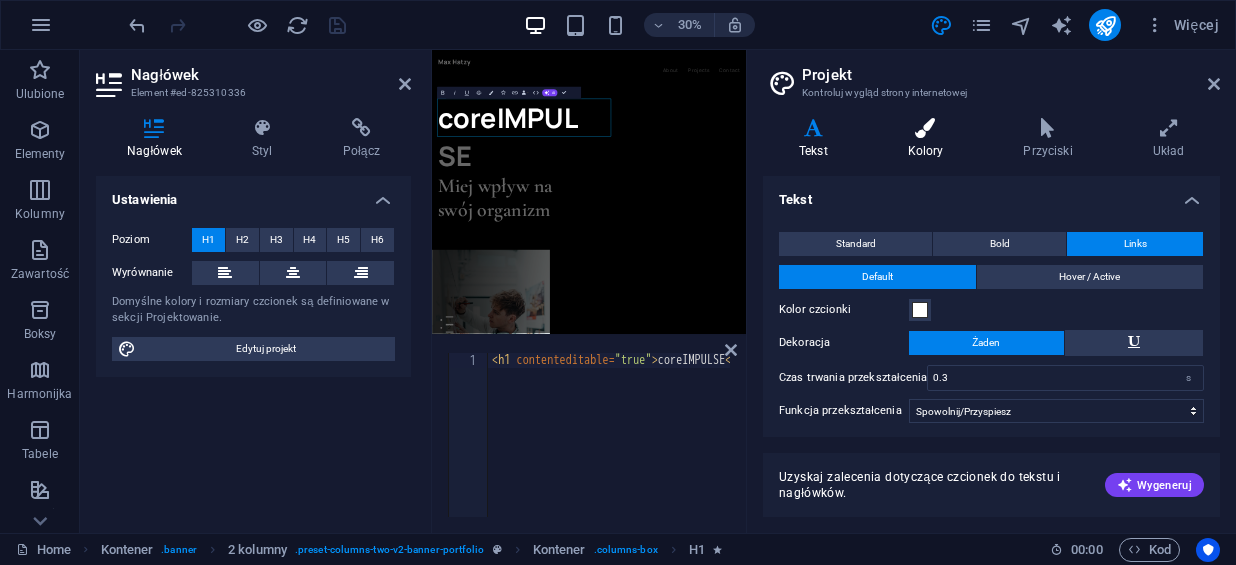 click on "Kolory" at bounding box center [930, 139] 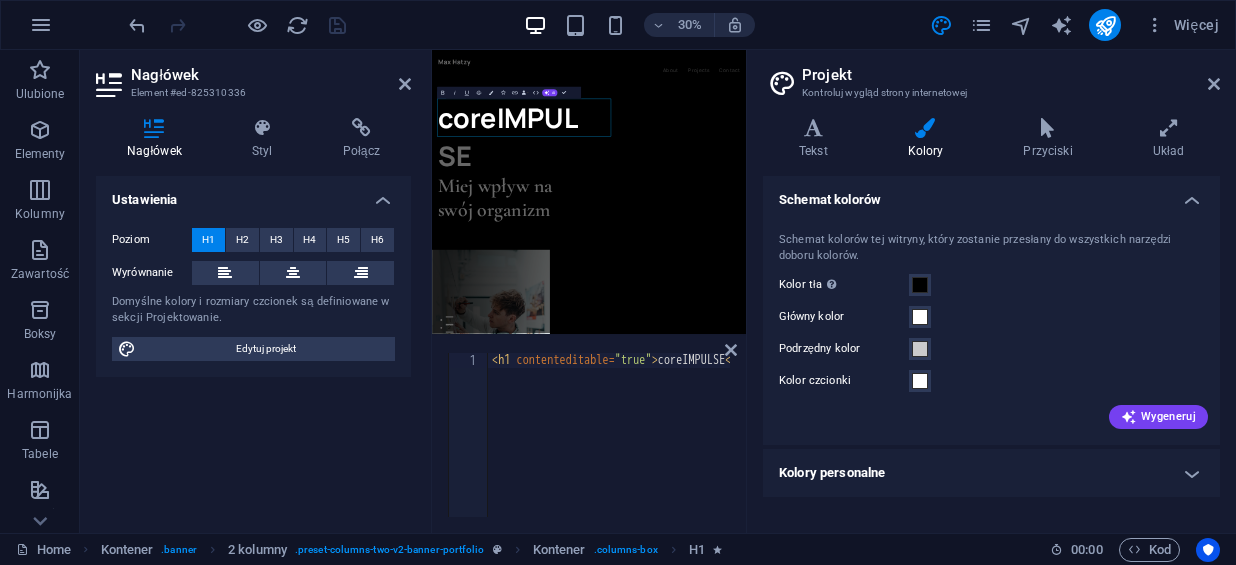click on "Kolory personalne" at bounding box center [991, 473] 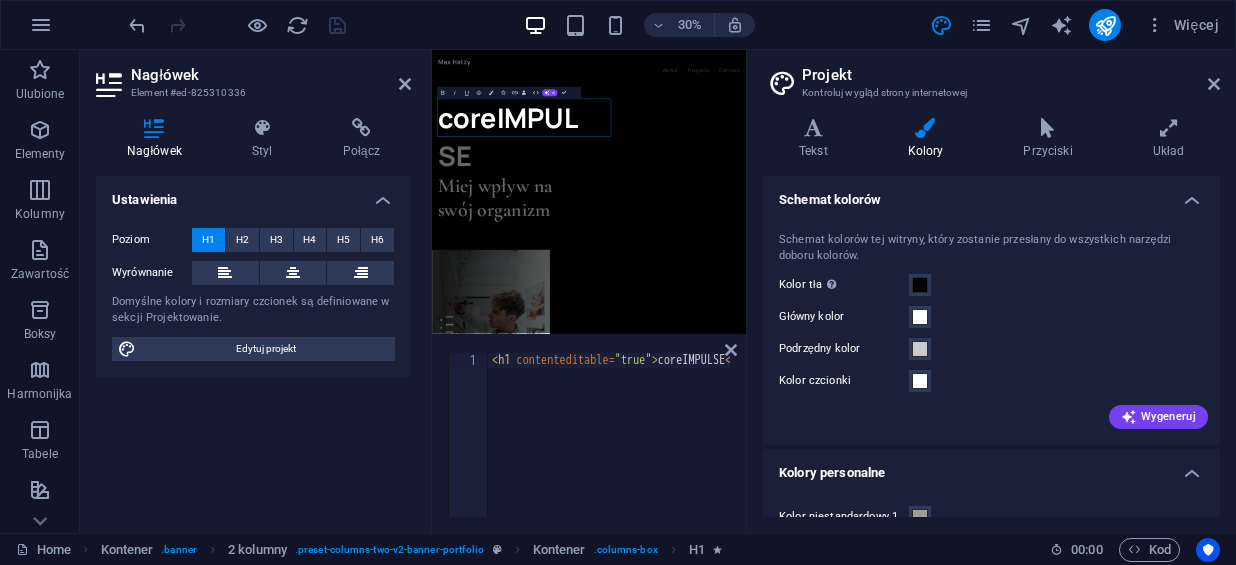 drag, startPoint x: 1220, startPoint y: 231, endPoint x: 1216, endPoint y: 304, distance: 73.109505 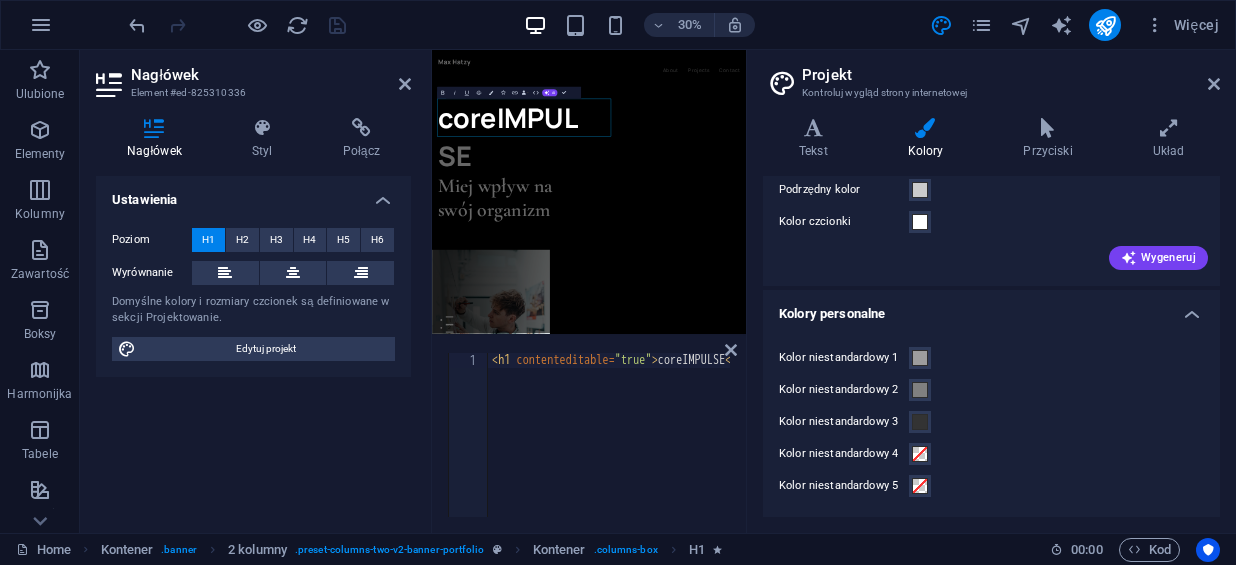 scroll, scrollTop: 0, scrollLeft: 0, axis: both 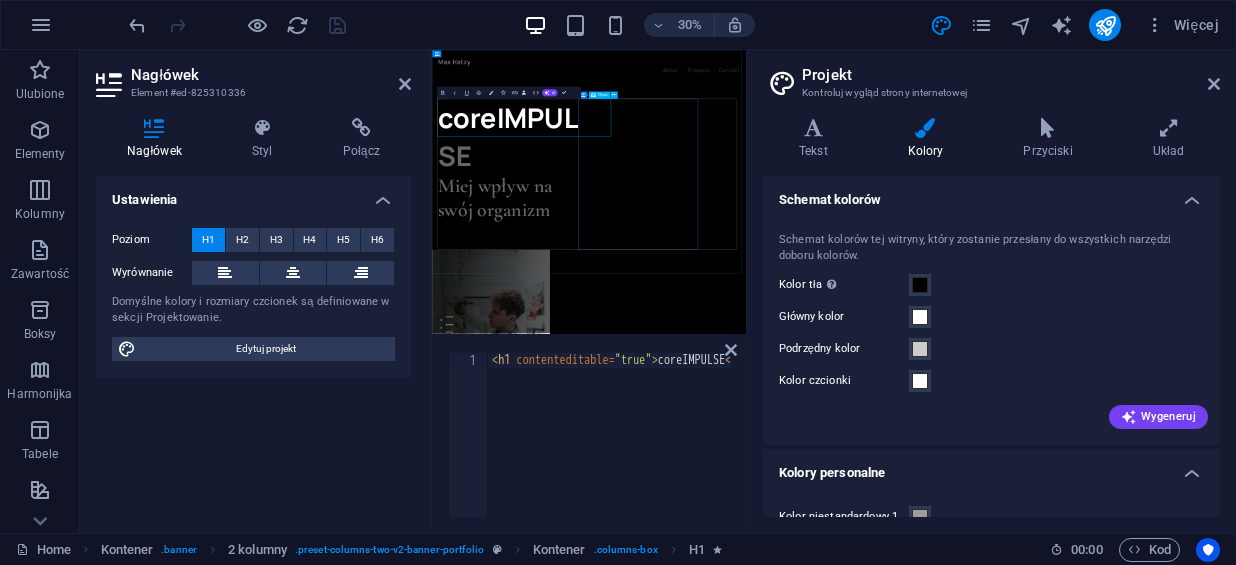 click at bounding box center [623, 968] 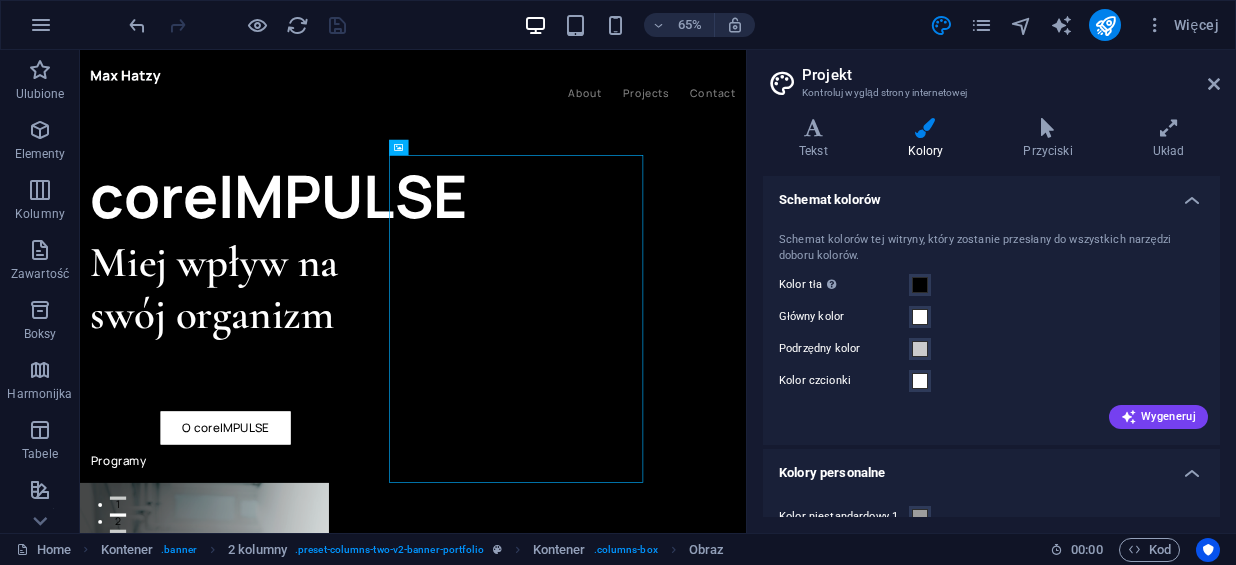 click on "Projekt" at bounding box center (1011, 75) 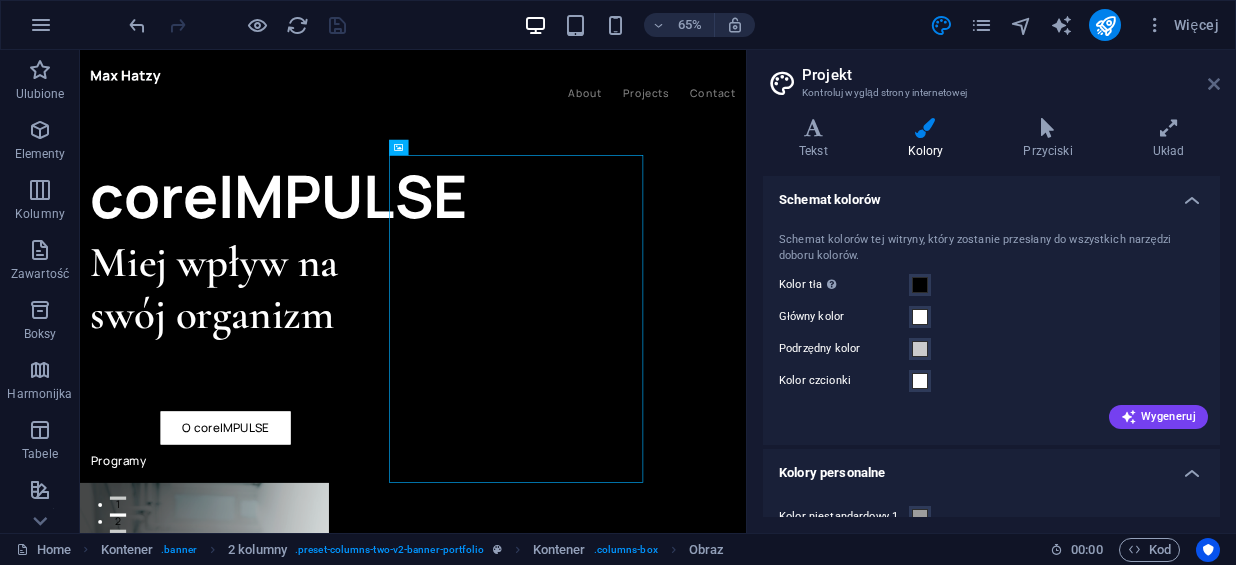 click at bounding box center (1214, 84) 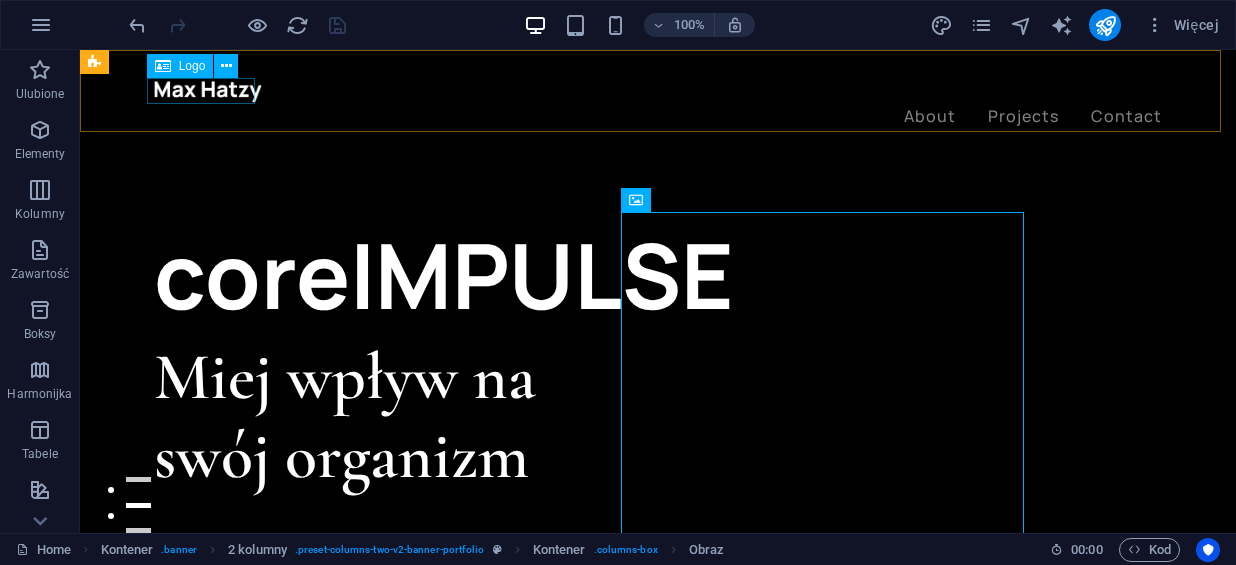 click at bounding box center [658, 91] 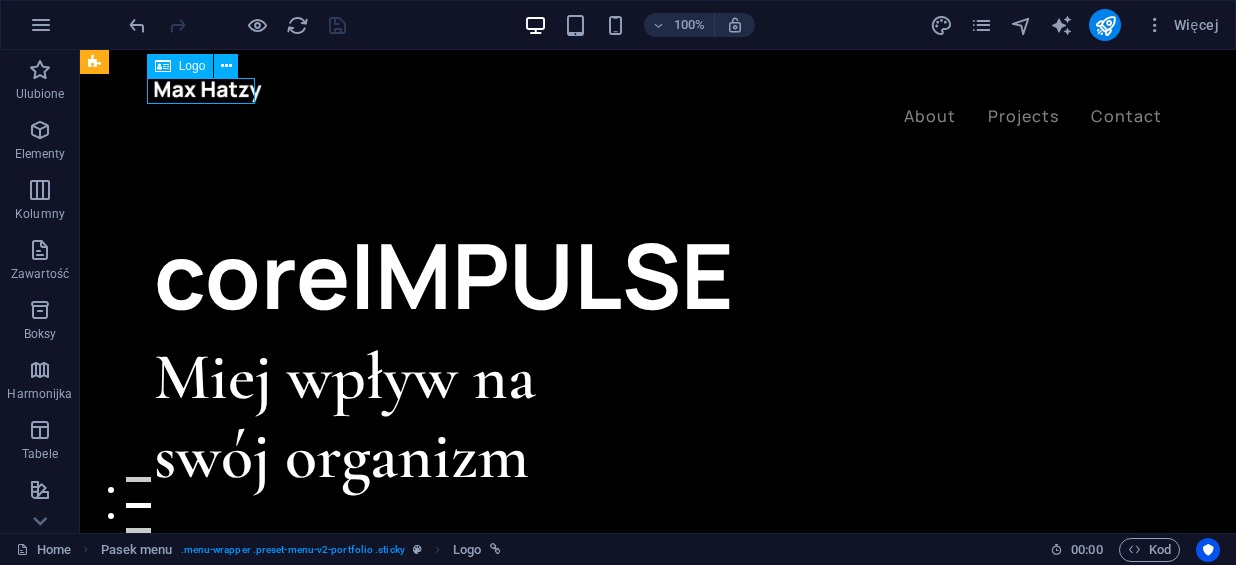 click at bounding box center [658, 91] 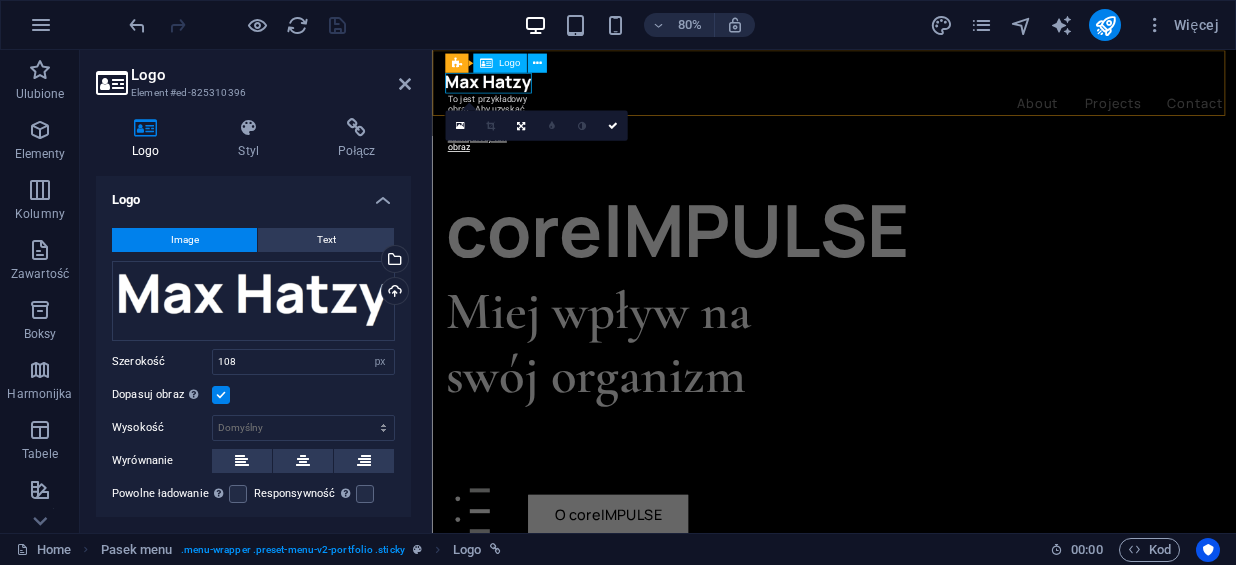 click at bounding box center (934, 91) 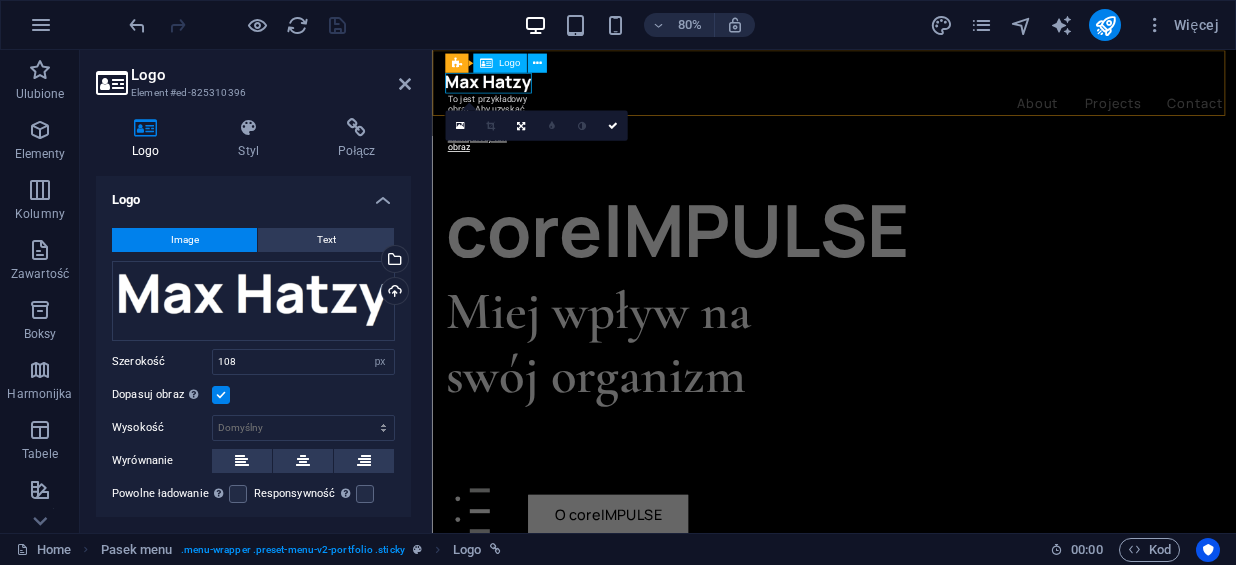 click at bounding box center [934, 91] 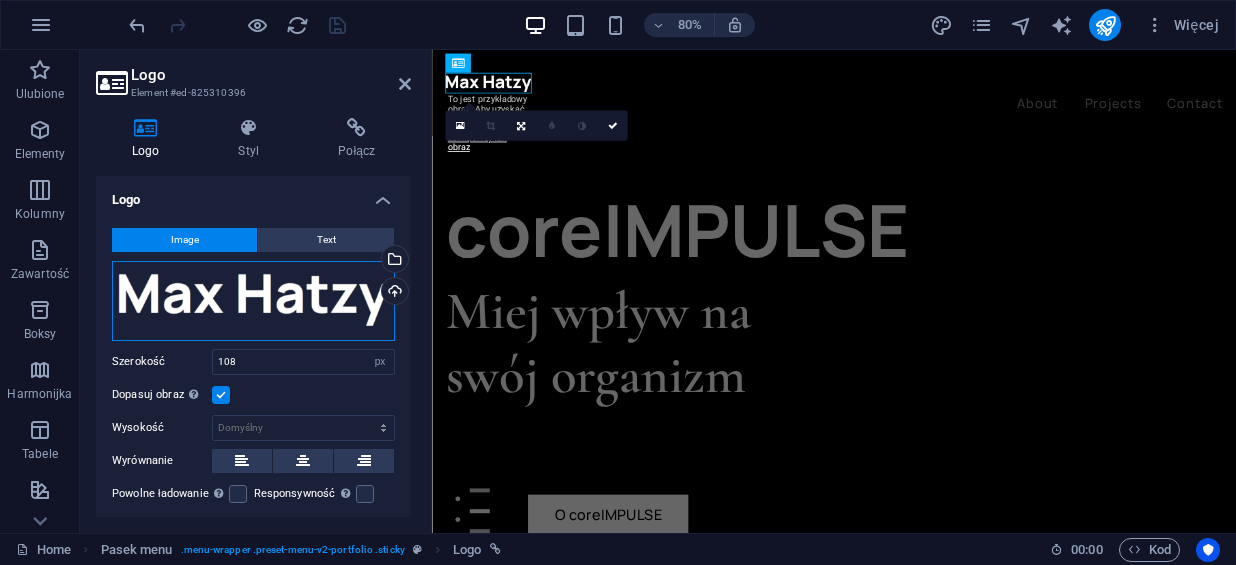 click on "Przeciągnij pliki tutaj, kliknij, aby wybrać pliki lub wybierz pliki z Plików lub naszych bezpłatnych zdjęć i filmów" at bounding box center [253, 301] 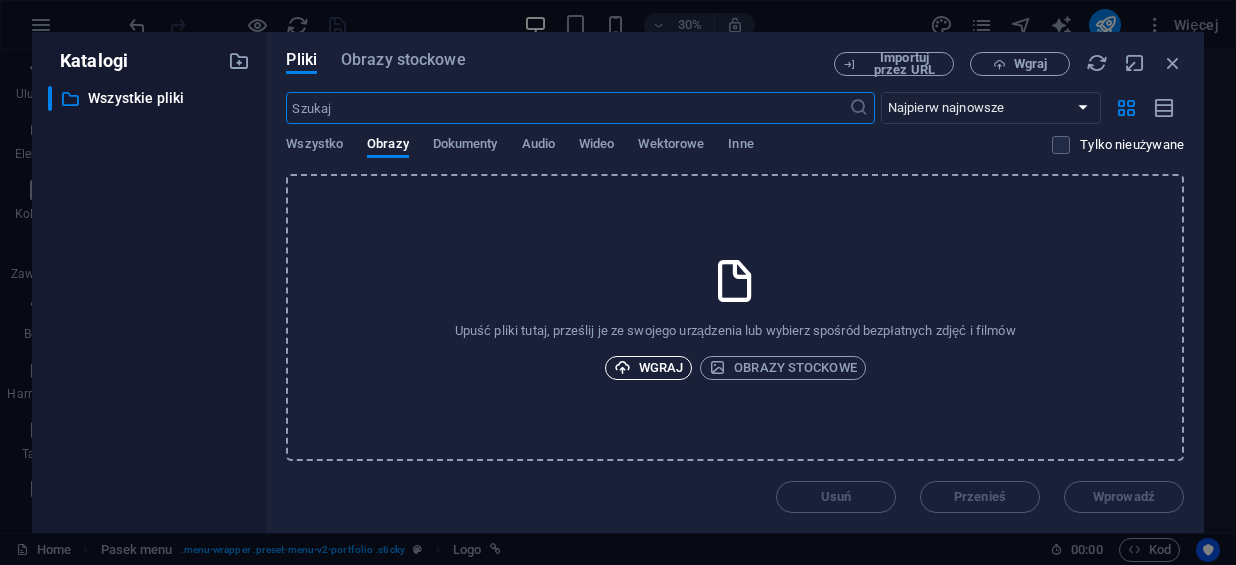 click on "Wgraj" at bounding box center (649, 368) 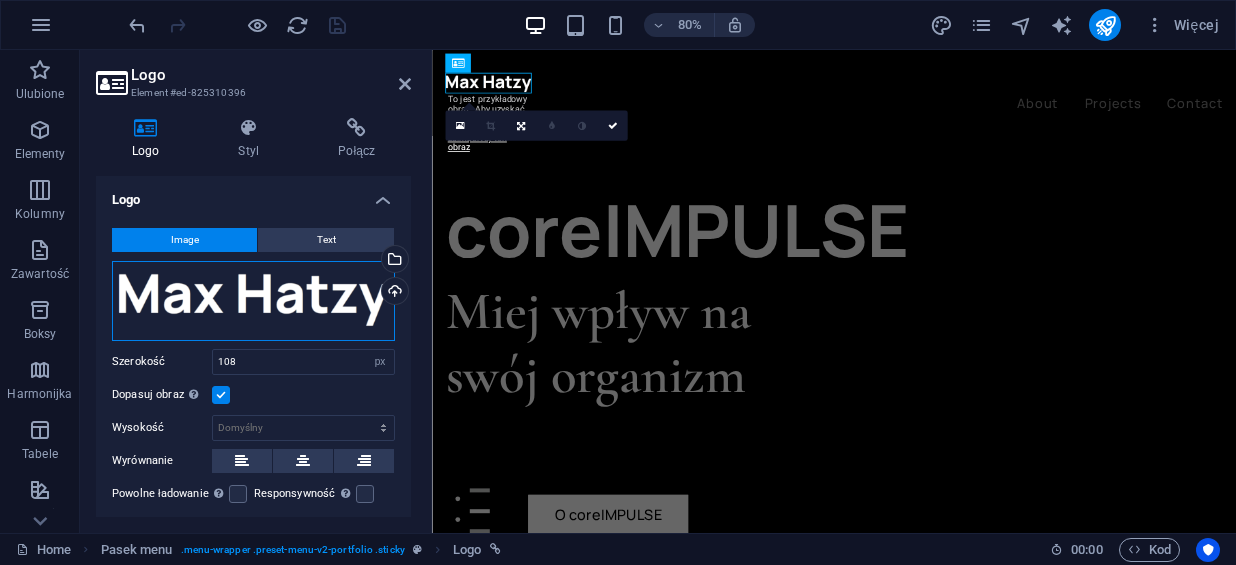 click on "Przeciągnij pliki tutaj, kliknij, aby wybrać pliki lub wybierz pliki z Plików lub naszych bezpłatnych zdjęć i filmów" at bounding box center [253, 301] 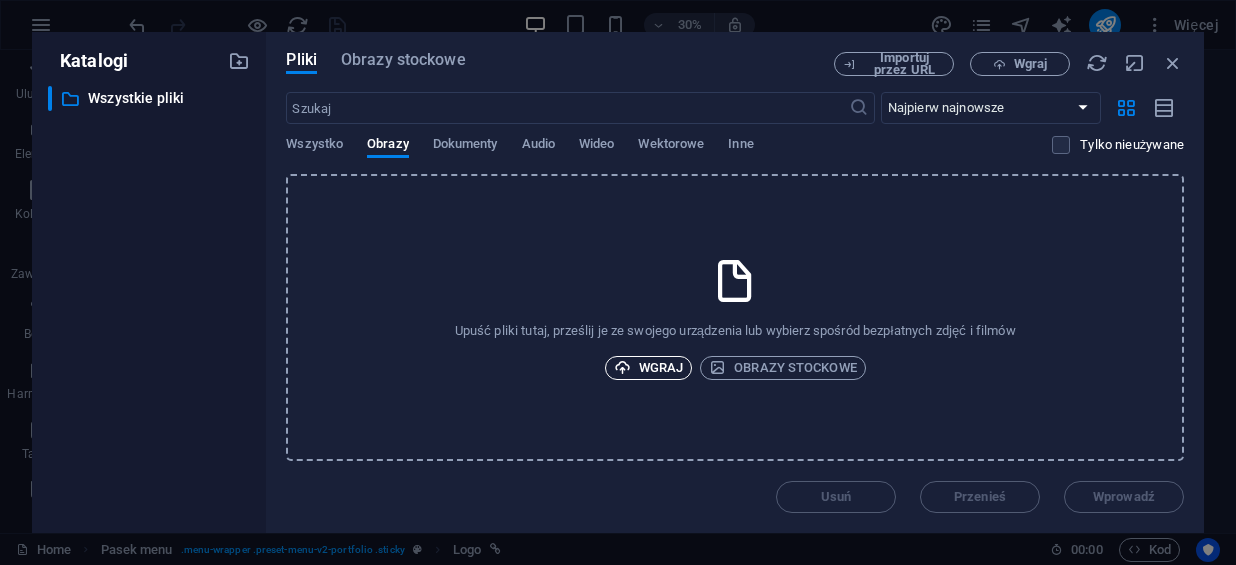 click on "Wgraj" at bounding box center (649, 368) 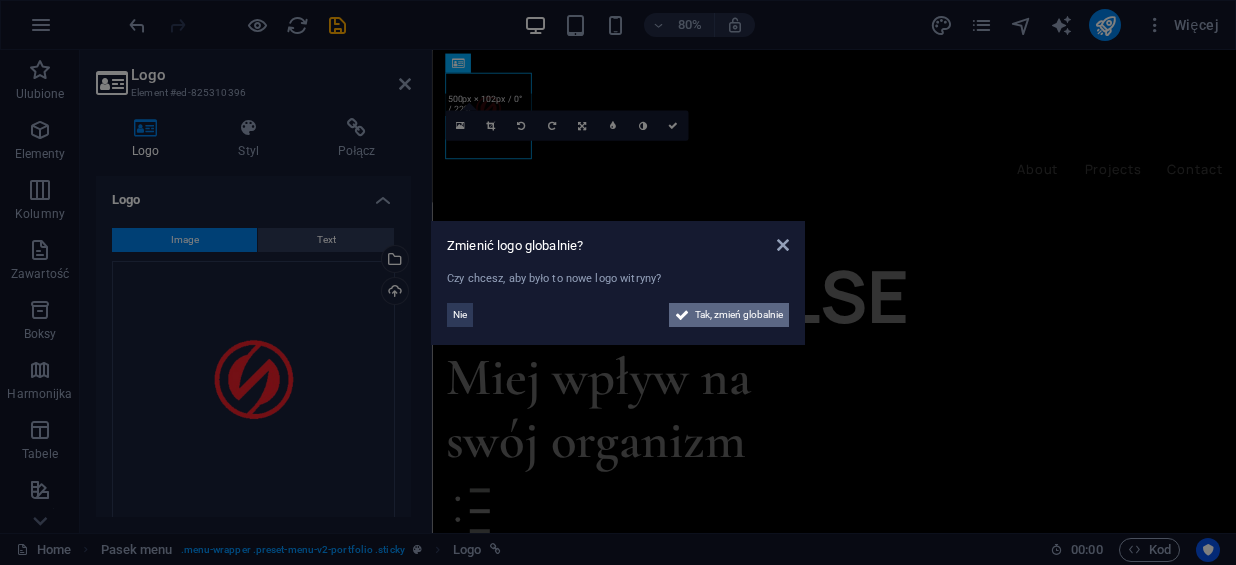 click on "Tak, zmień globalnie" at bounding box center [739, 315] 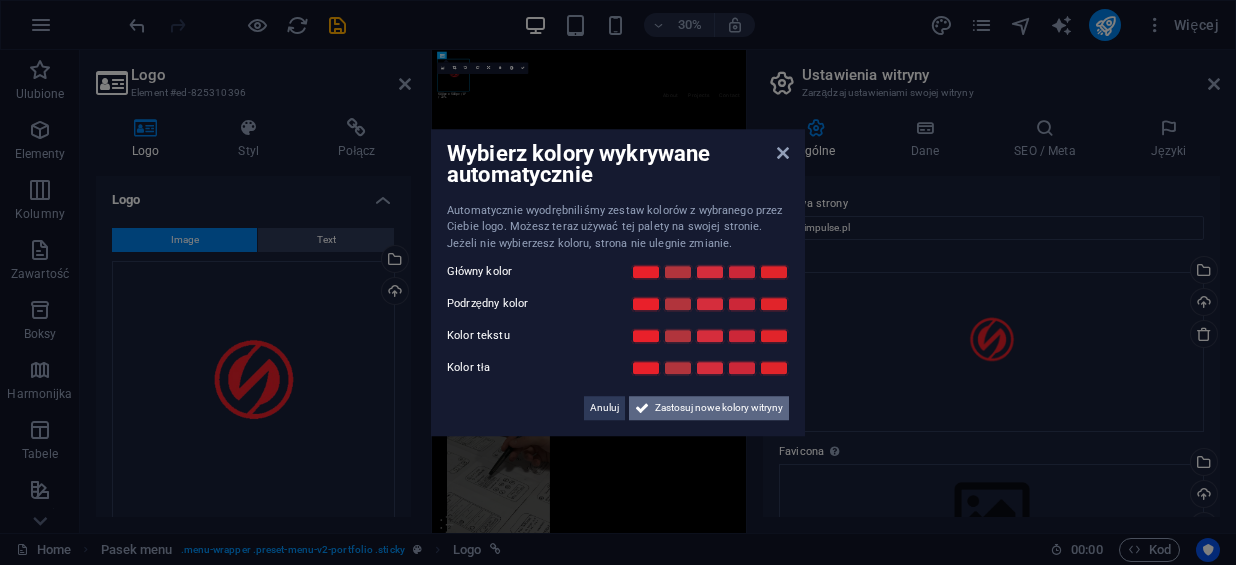 click on "Zastosuj nowe kolory witryny" at bounding box center [719, 408] 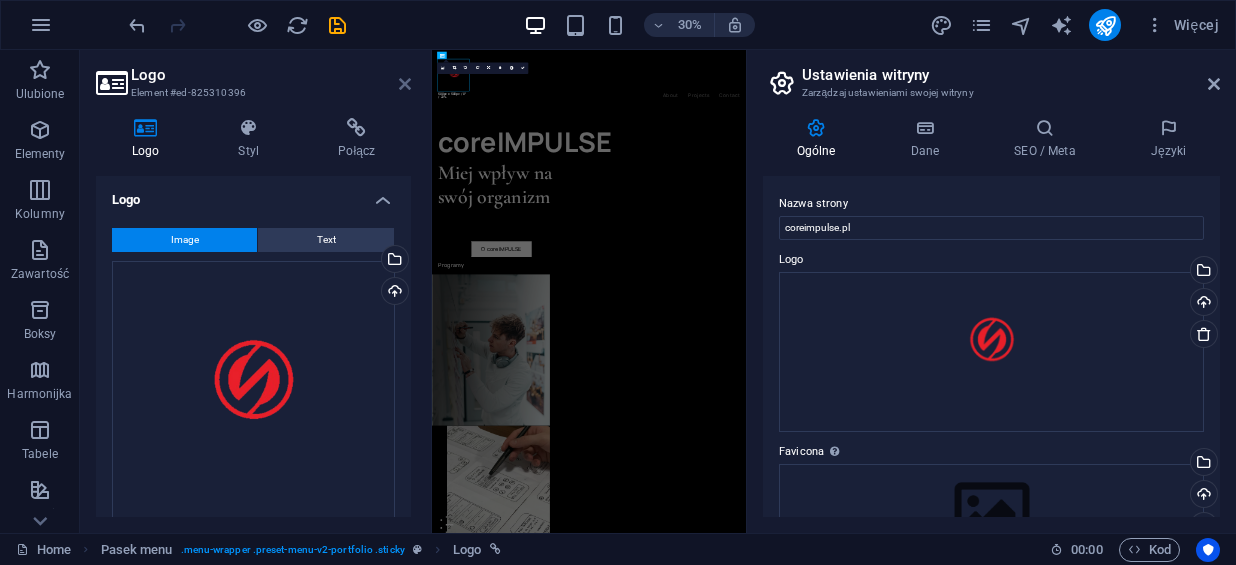 click at bounding box center [405, 84] 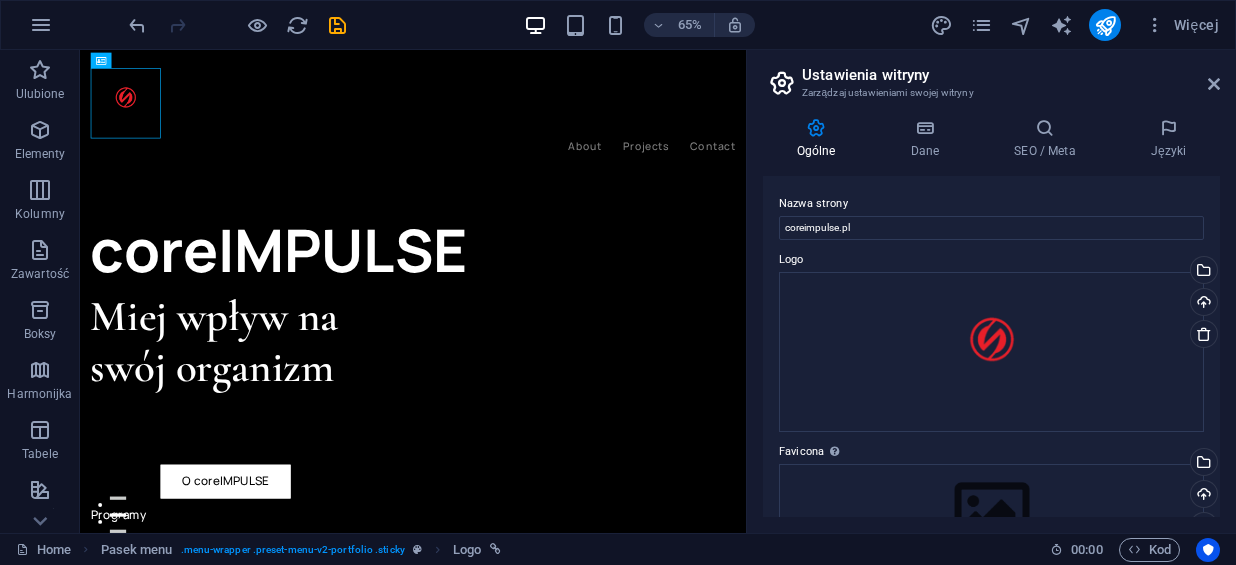 click on "Ustawienia witryny Zarządzaj ustawieniami swojej witryny" at bounding box center [993, 76] 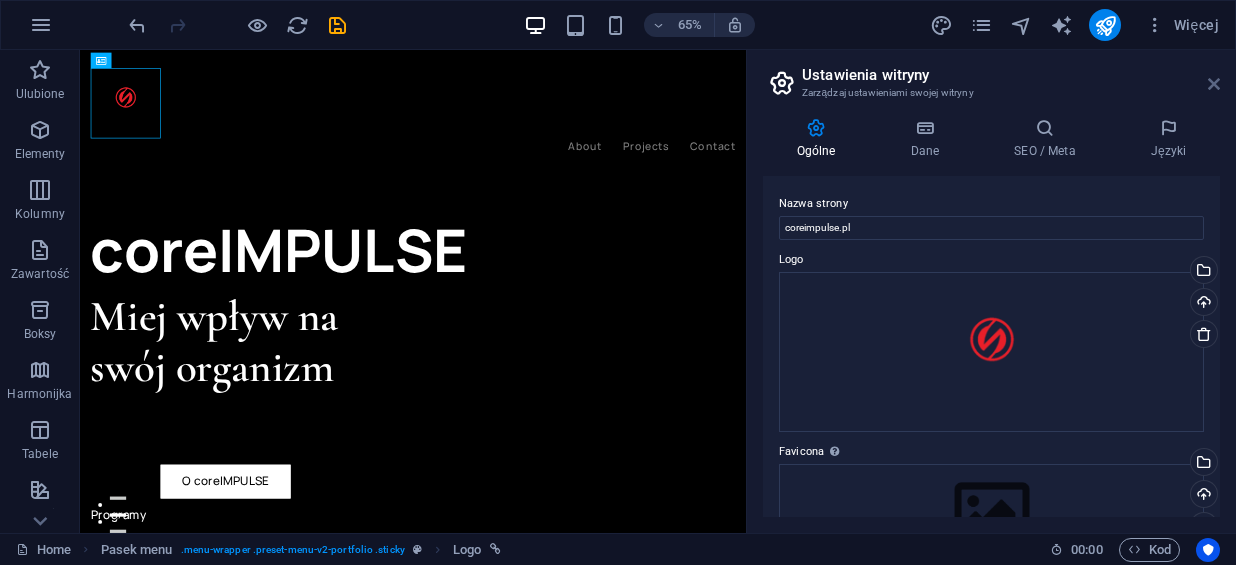 click at bounding box center [1214, 84] 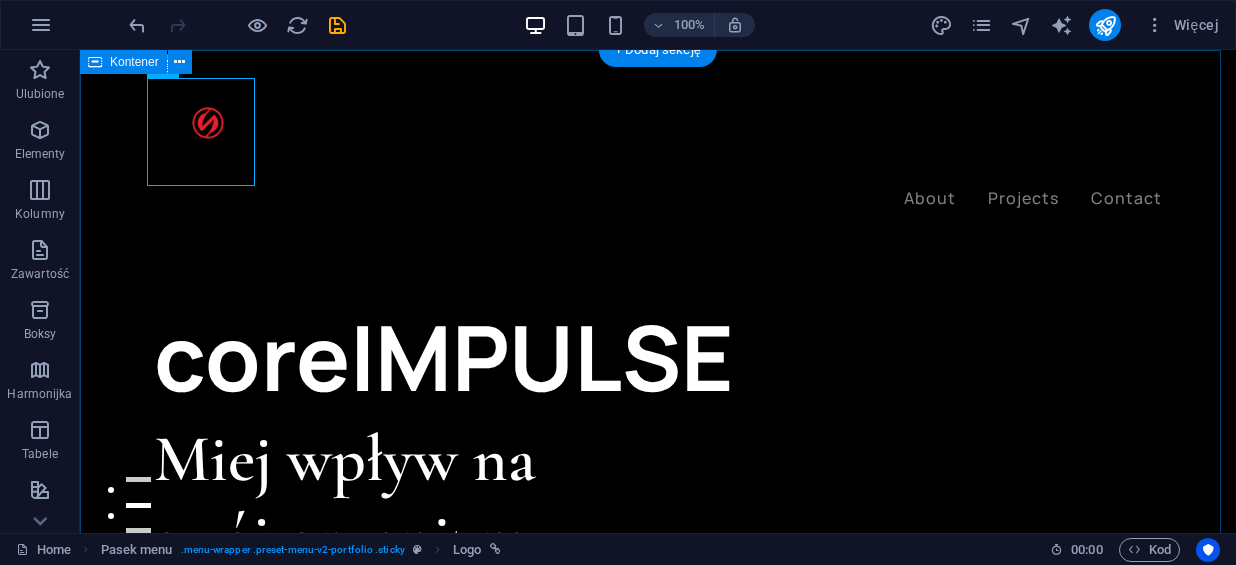 click on "coreIMPULSE Miej wpływ na swój organizm O coreIMPULSE Programy" at bounding box center [658, 968] 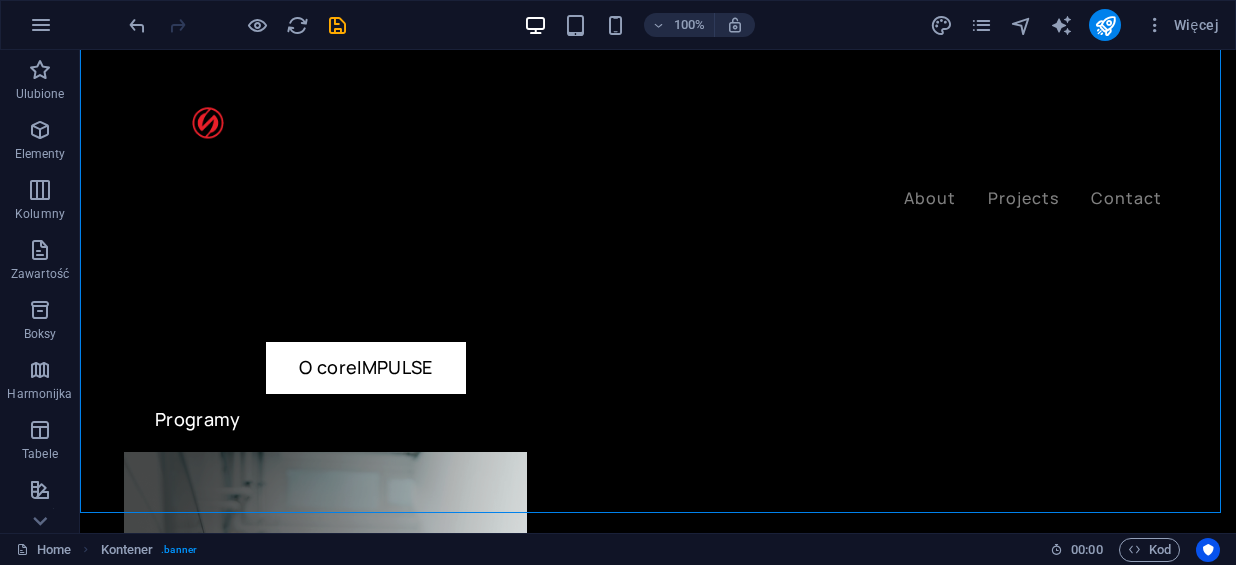 scroll, scrollTop: 0, scrollLeft: 0, axis: both 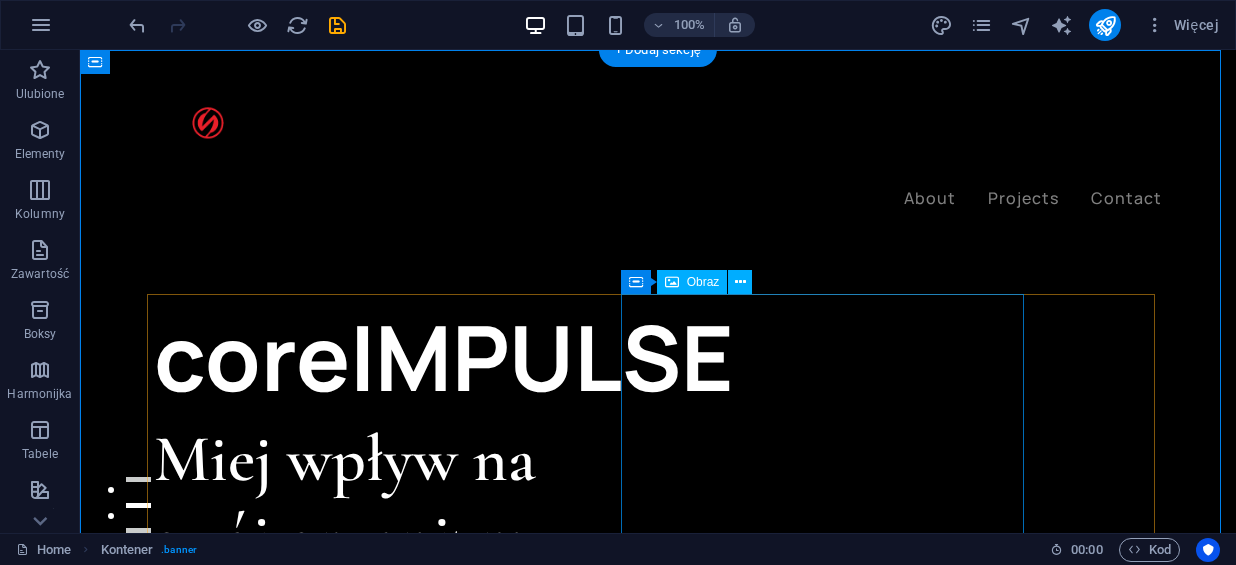 click at bounding box center (325, 1050) 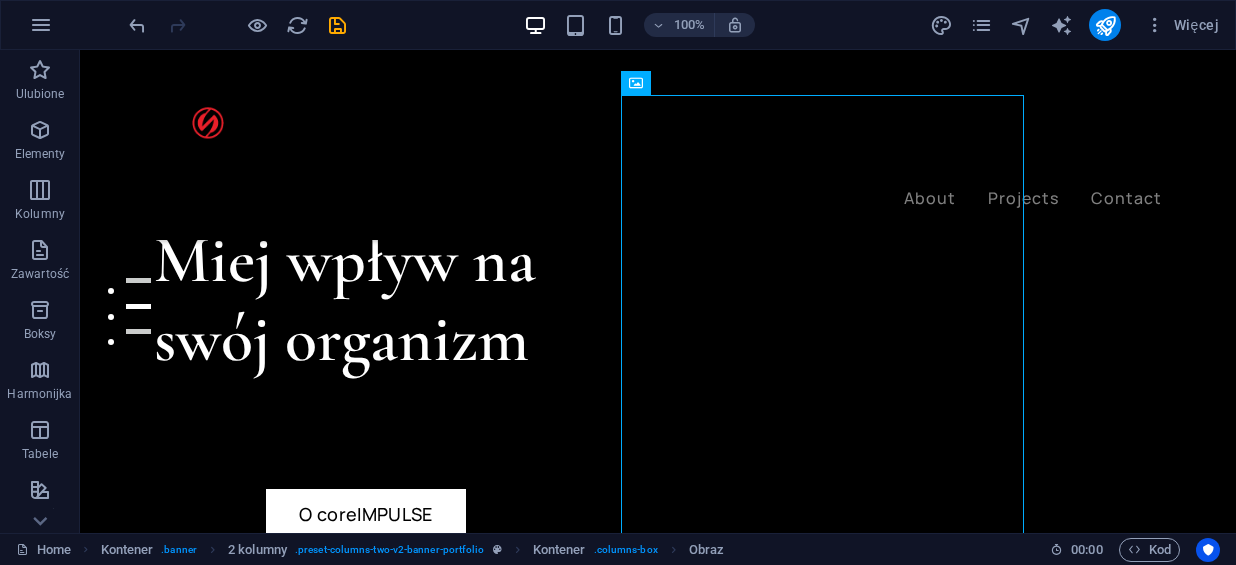 scroll, scrollTop: 208, scrollLeft: 0, axis: vertical 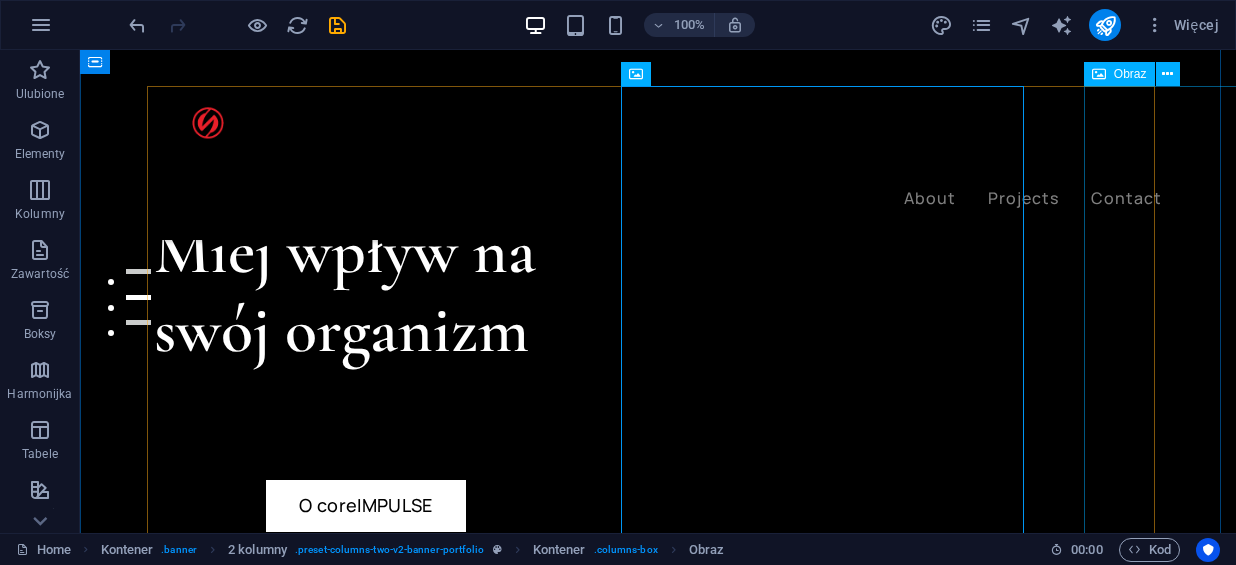 click at bounding box center (355, 1346) 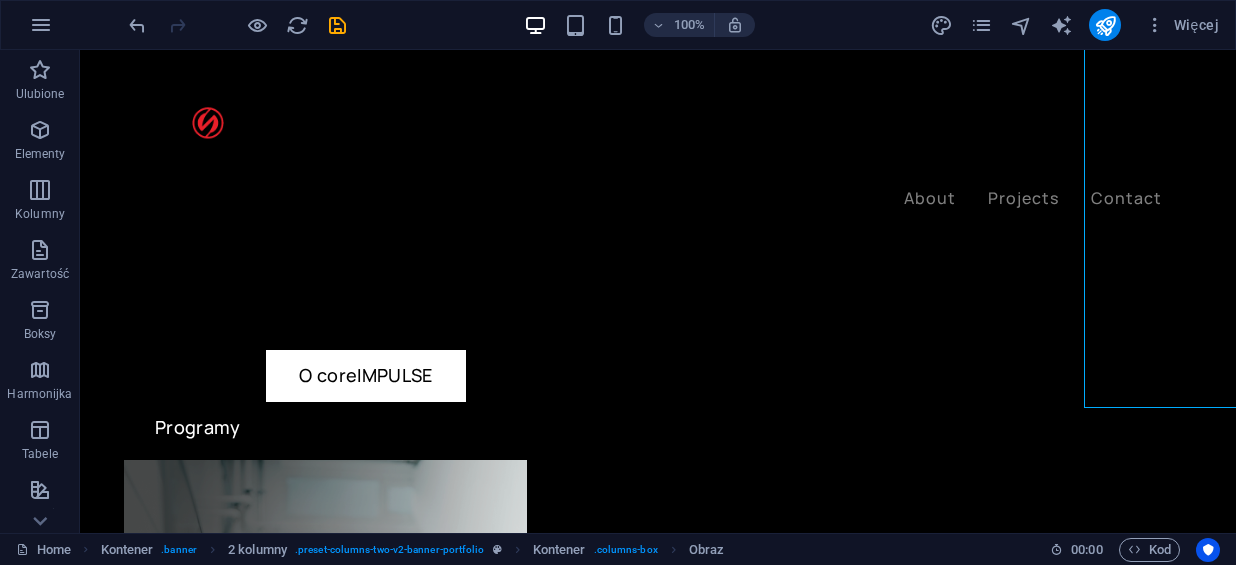 scroll, scrollTop: 304, scrollLeft: 0, axis: vertical 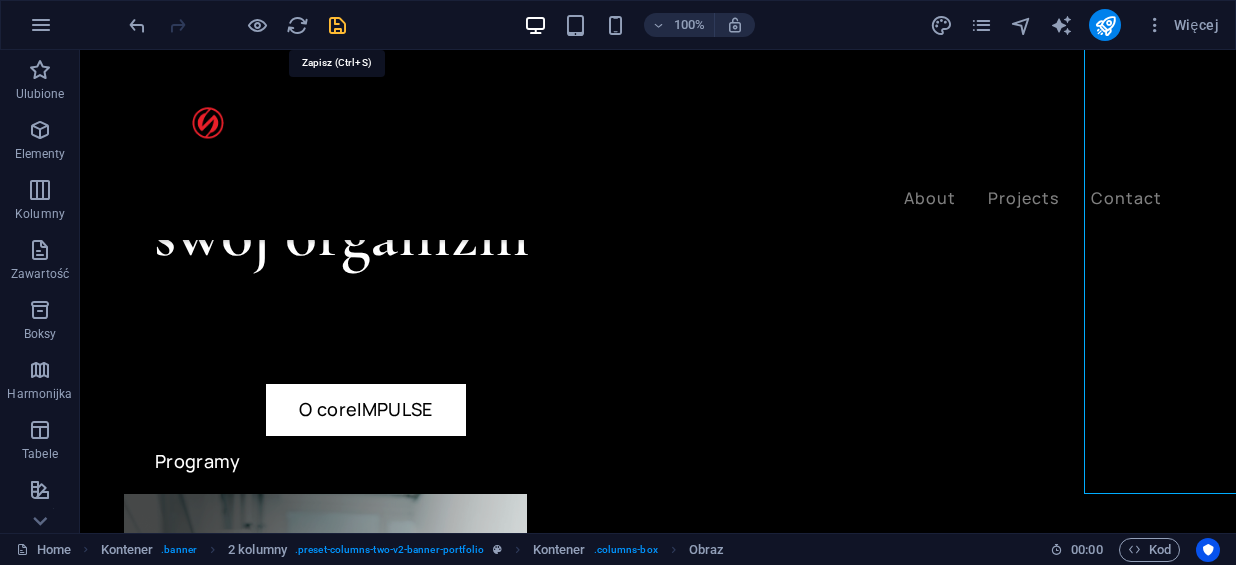 click at bounding box center (337, 25) 